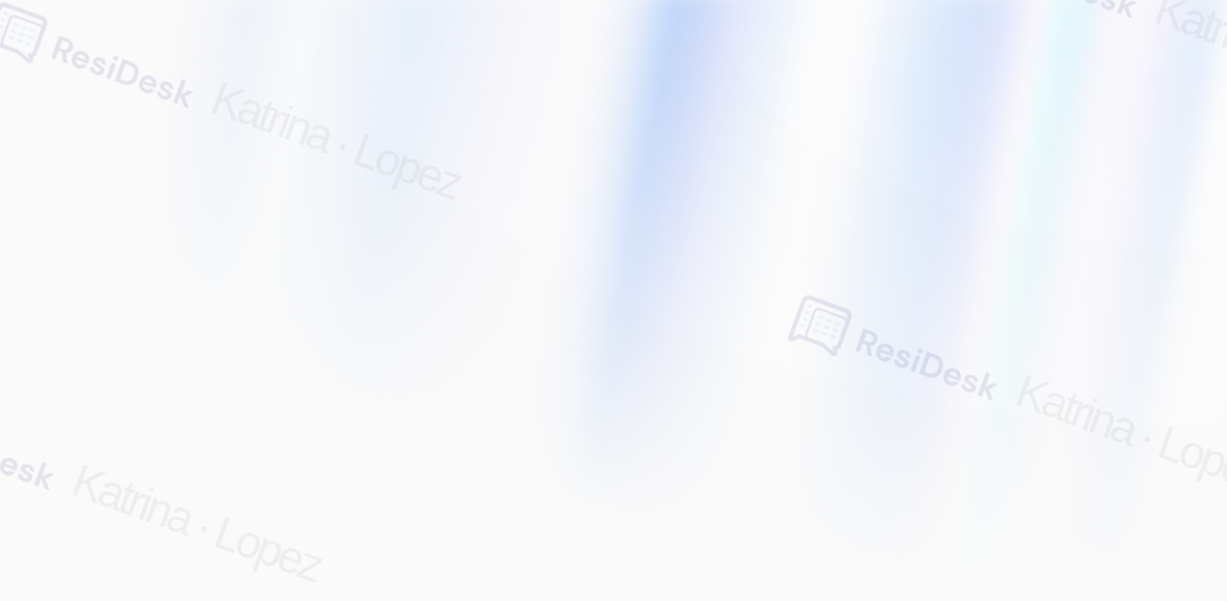 scroll, scrollTop: 0, scrollLeft: 0, axis: both 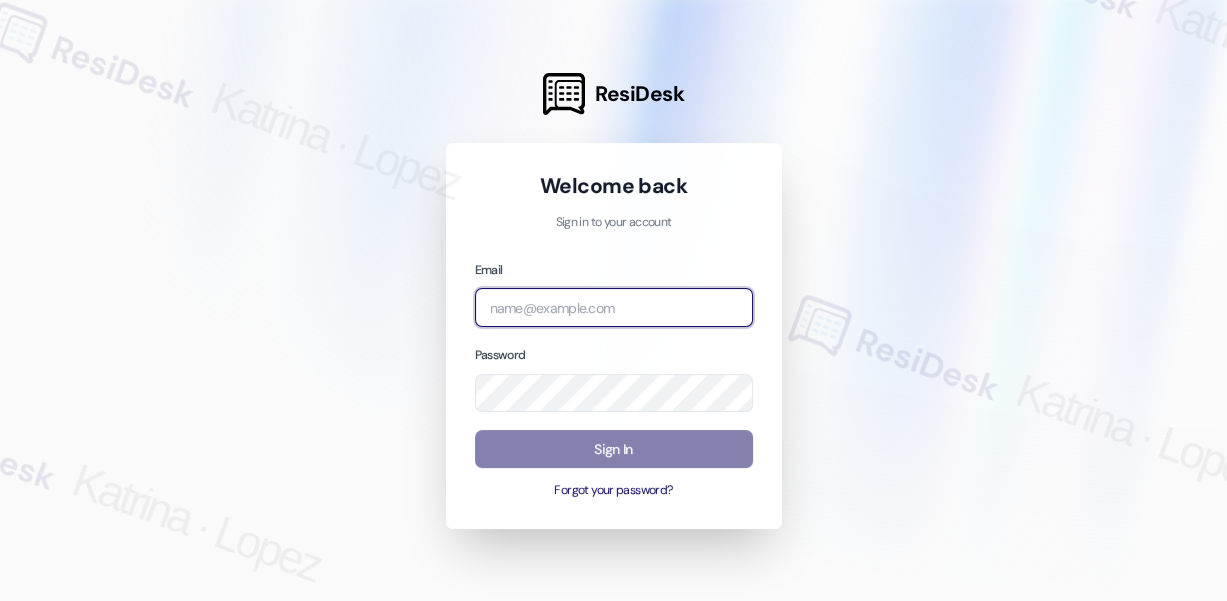 click at bounding box center (614, 307) 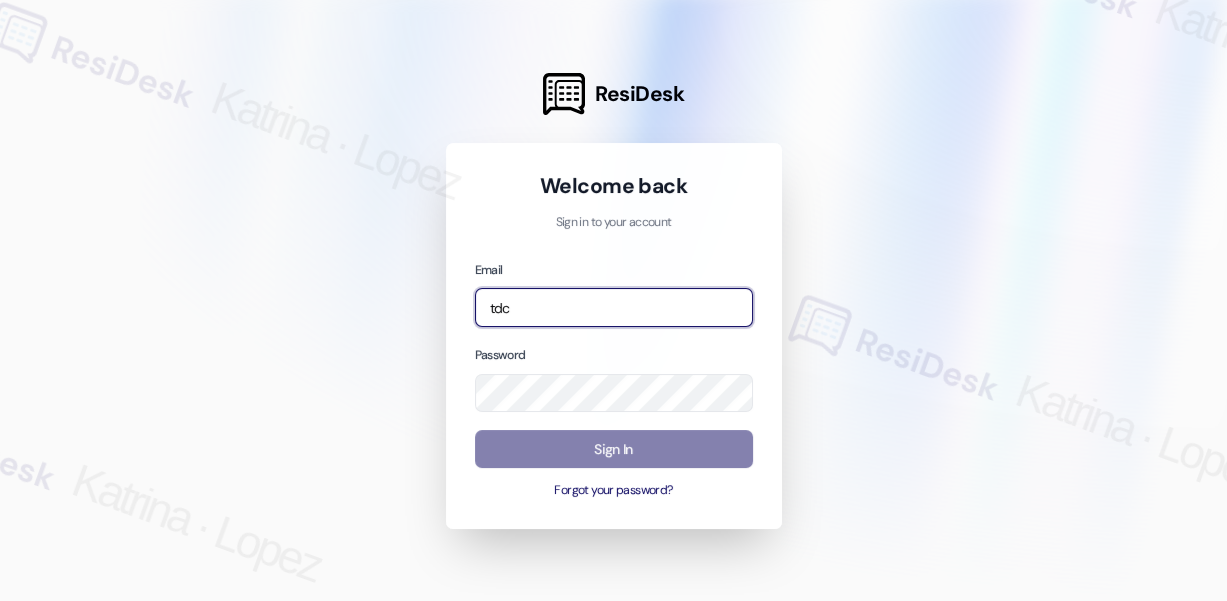 type on "automated-surveys-tdc_management-[EMAIL_USER]@[DOMAIN].com" 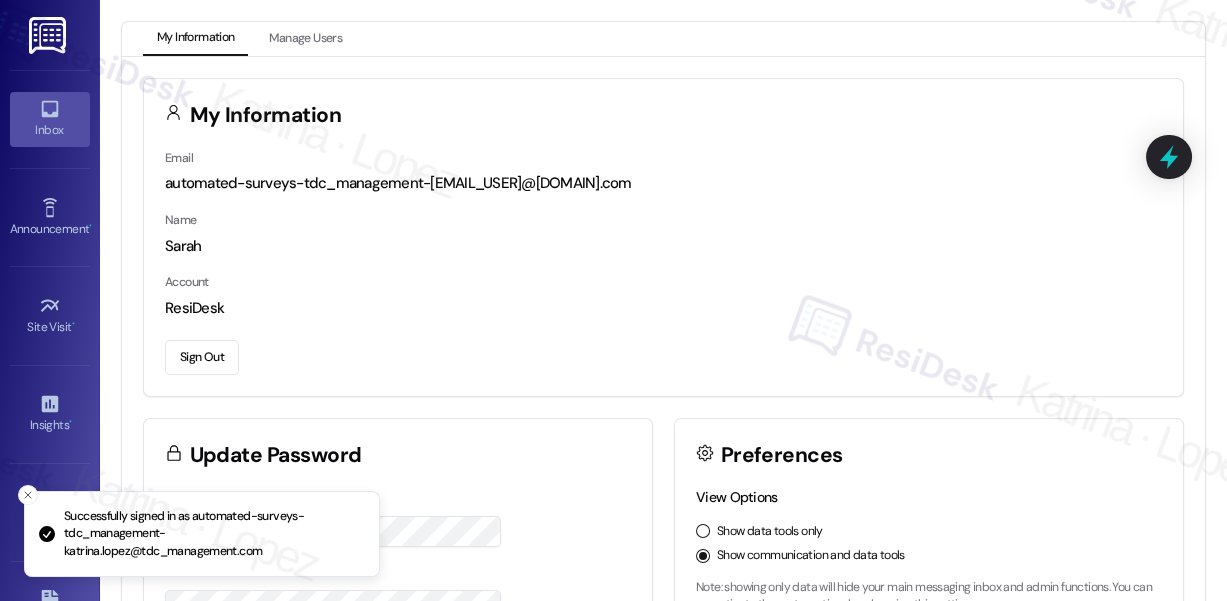 click on "Inbox" at bounding box center (50, 130) 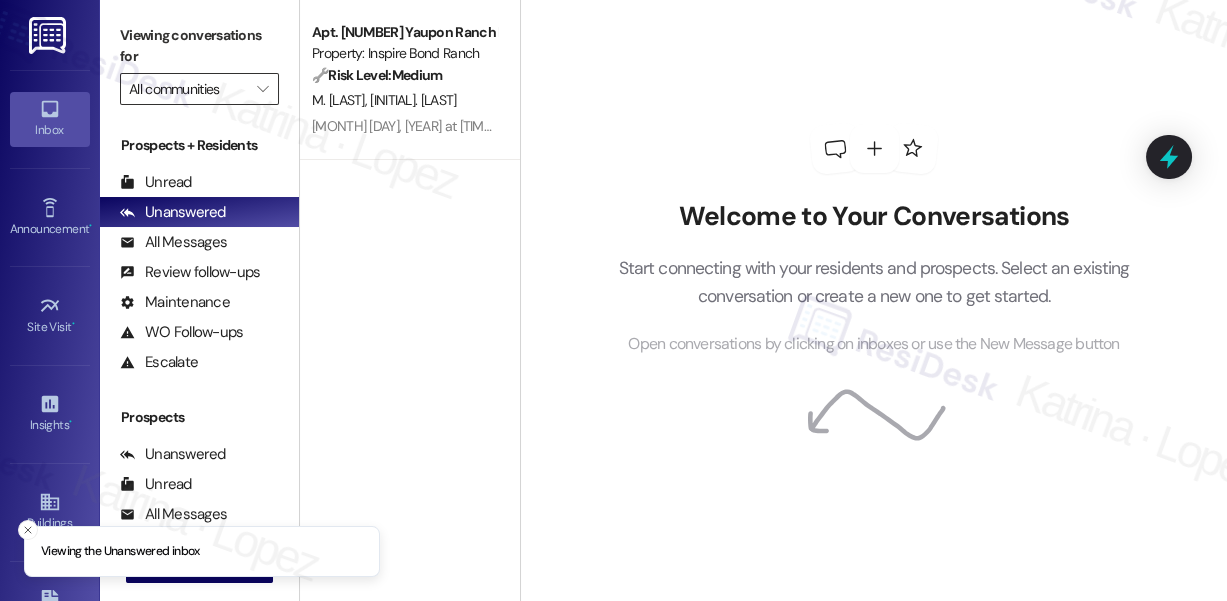 click on "All communities" at bounding box center [188, 89] 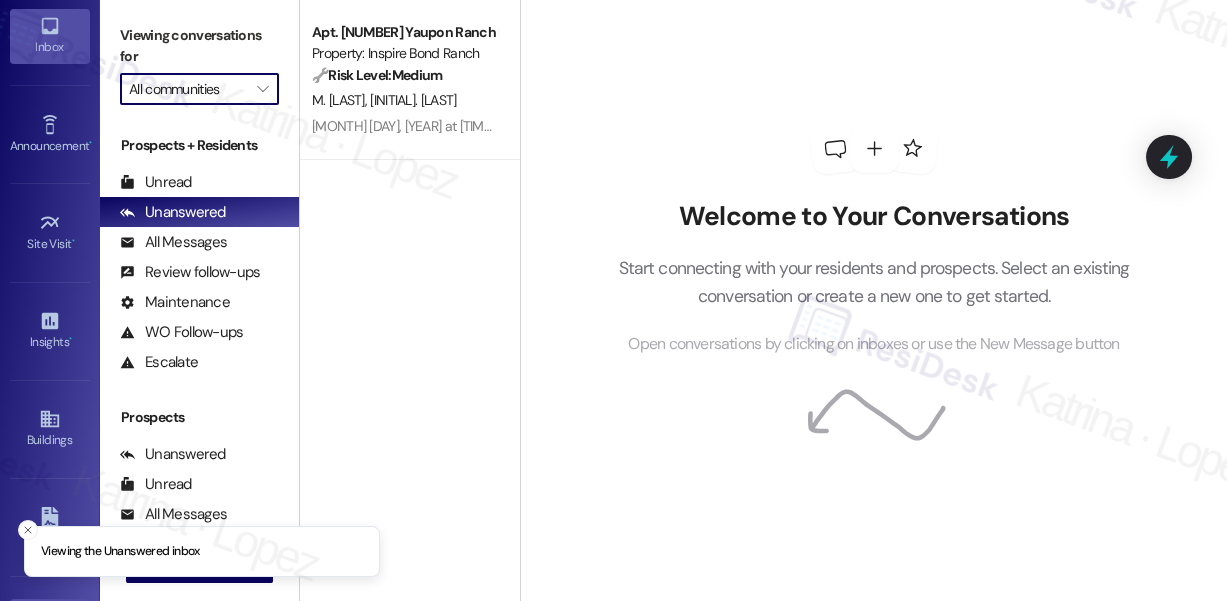 scroll, scrollTop: 345, scrollLeft: 0, axis: vertical 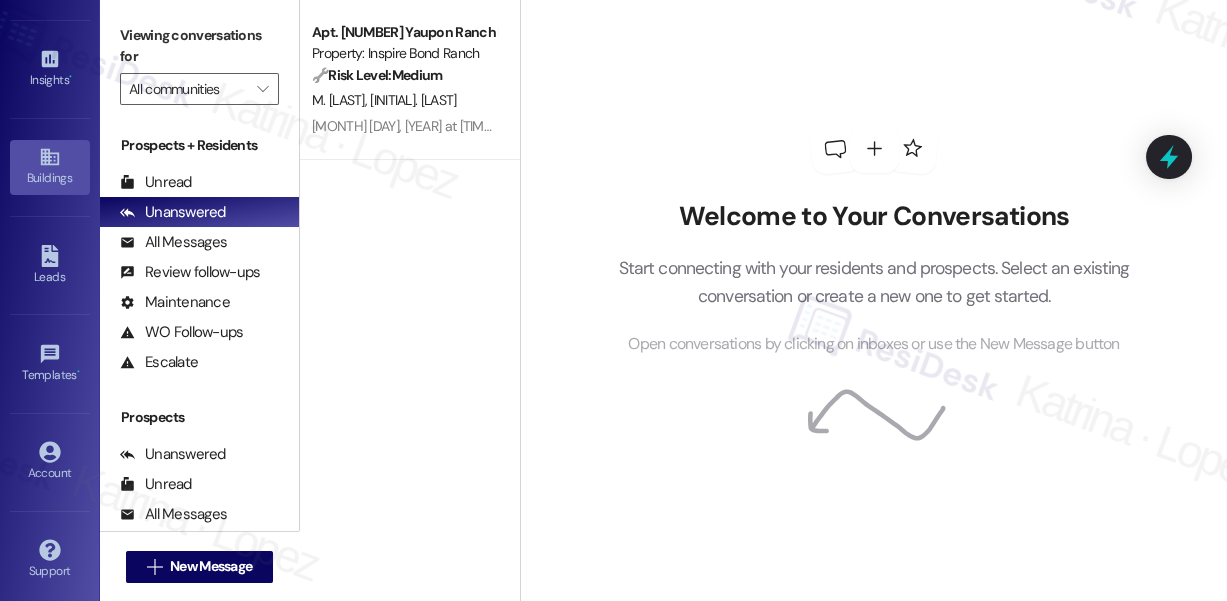 click on "Buildings" at bounding box center [50, 178] 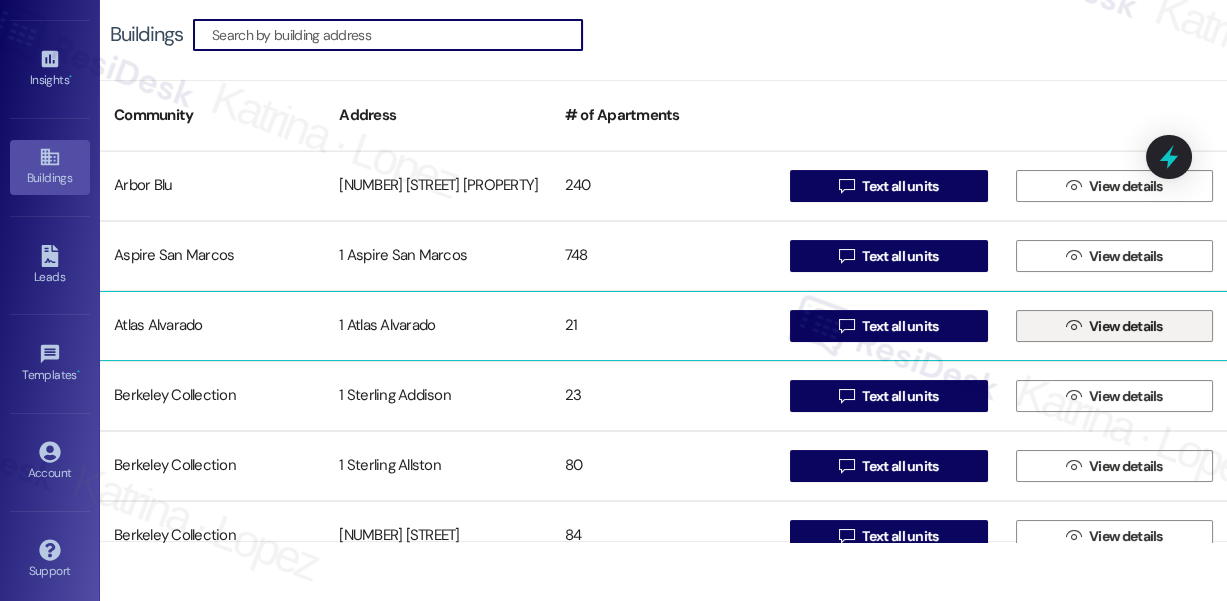 click on " View details" at bounding box center (1114, 326) 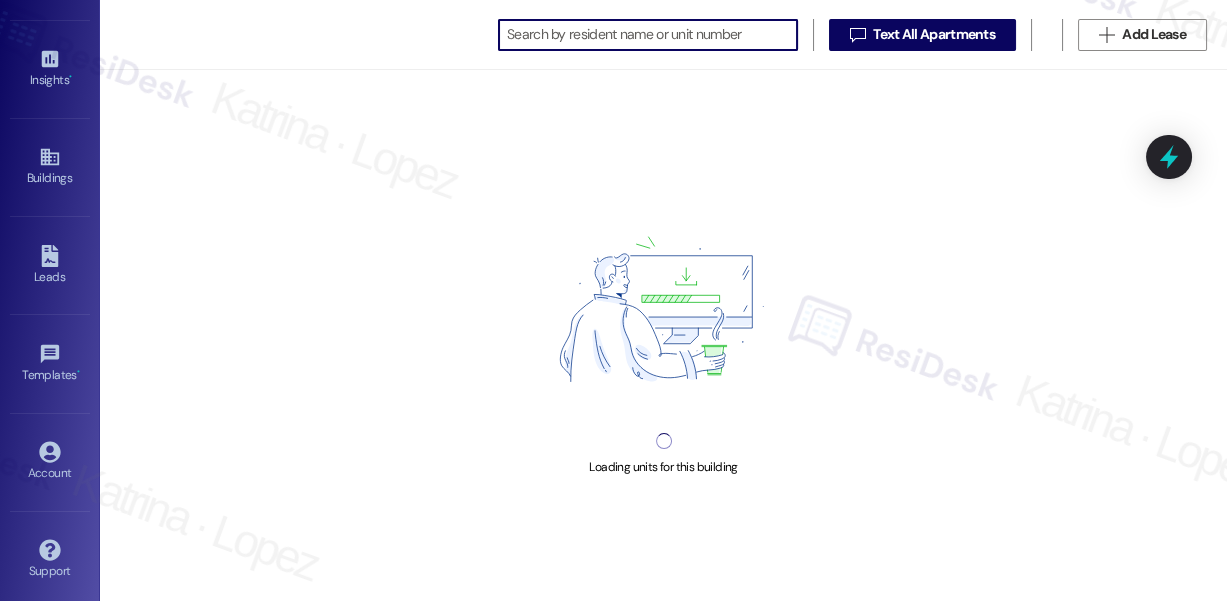 scroll, scrollTop: 0, scrollLeft: 0, axis: both 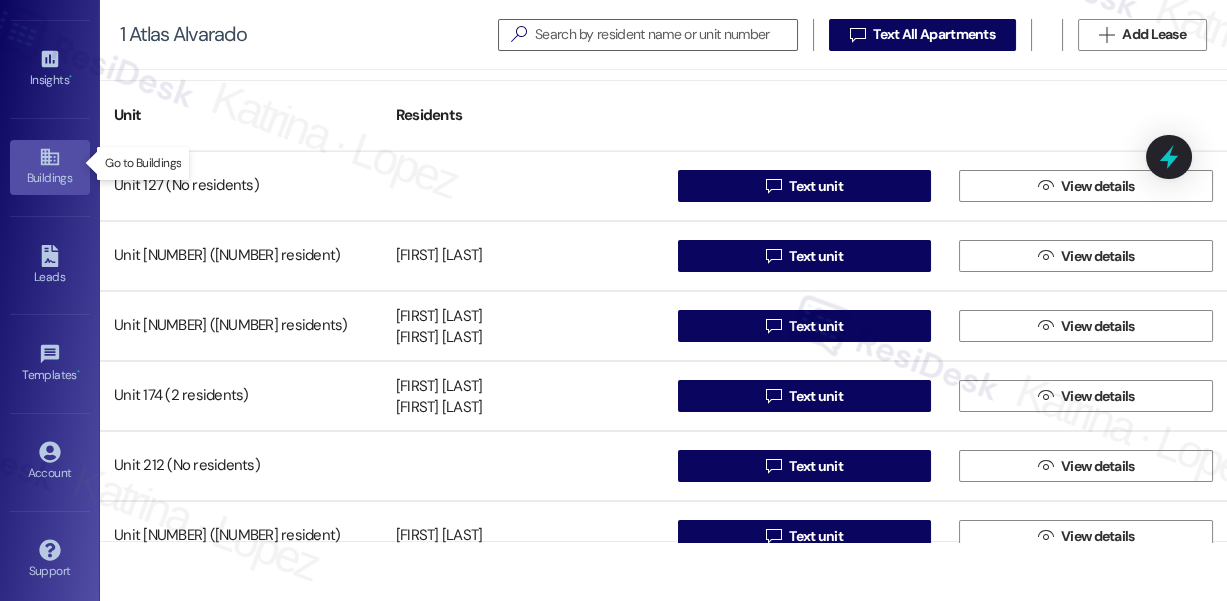 click on "Buildings" at bounding box center (50, 178) 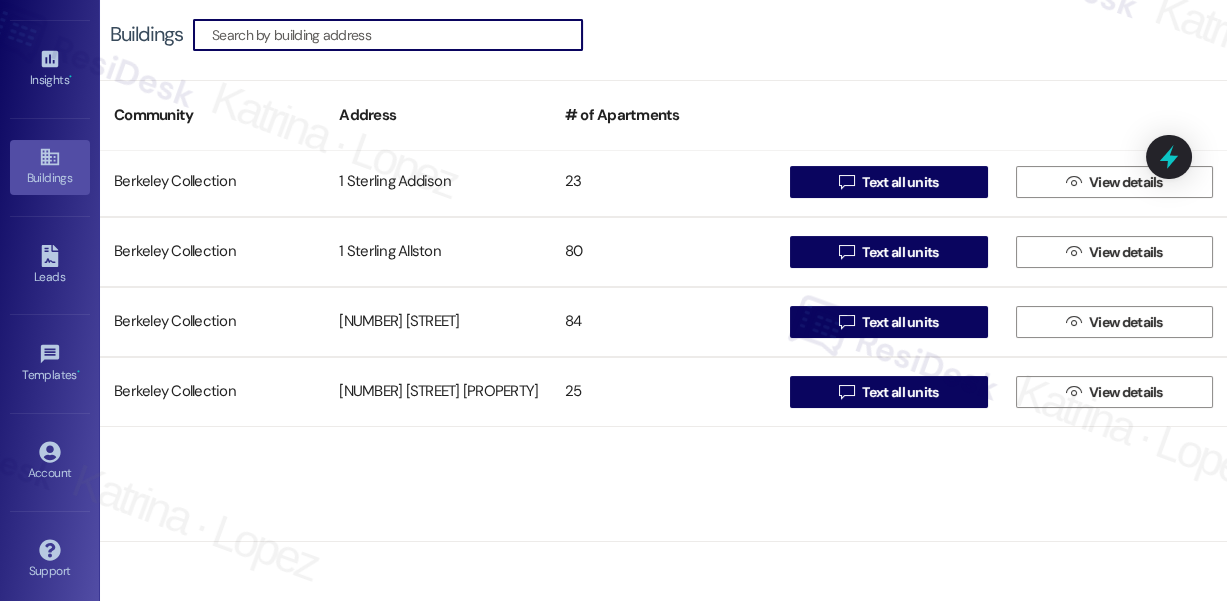 scroll, scrollTop: 0, scrollLeft: 0, axis: both 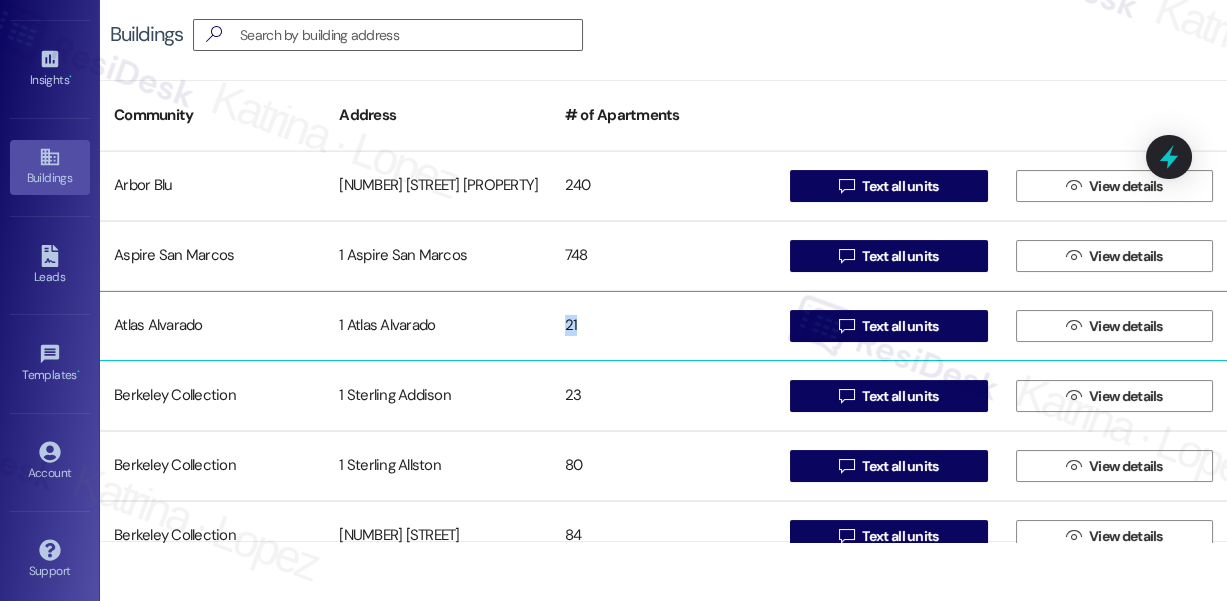 drag, startPoint x: 589, startPoint y: 329, endPoint x: 563, endPoint y: 329, distance: 26 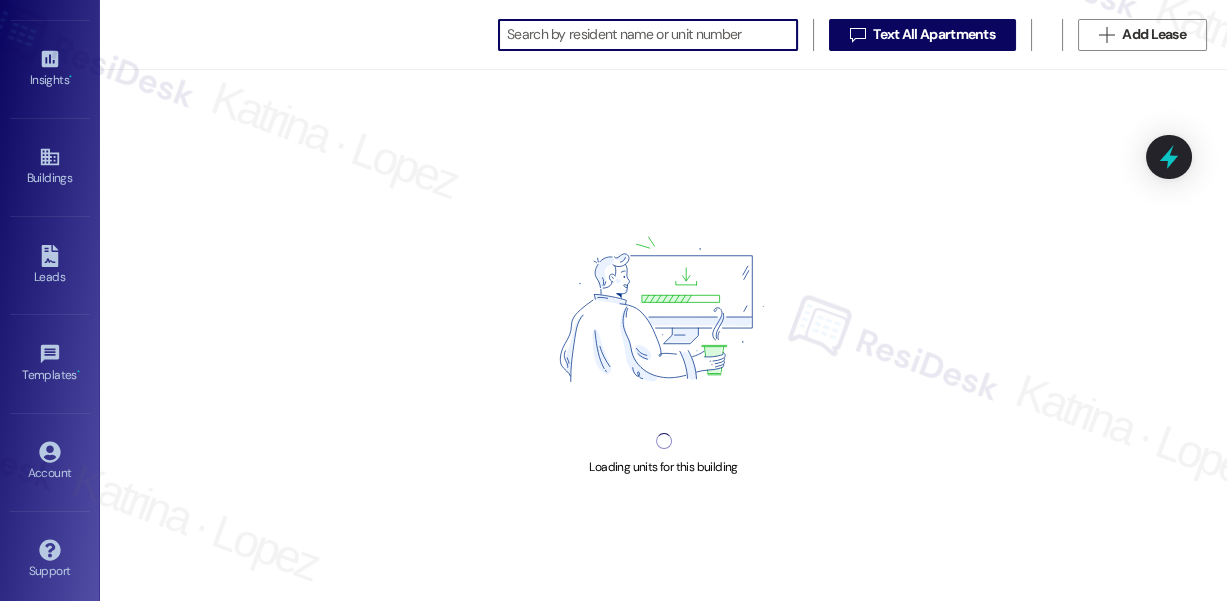 scroll, scrollTop: 0, scrollLeft: 0, axis: both 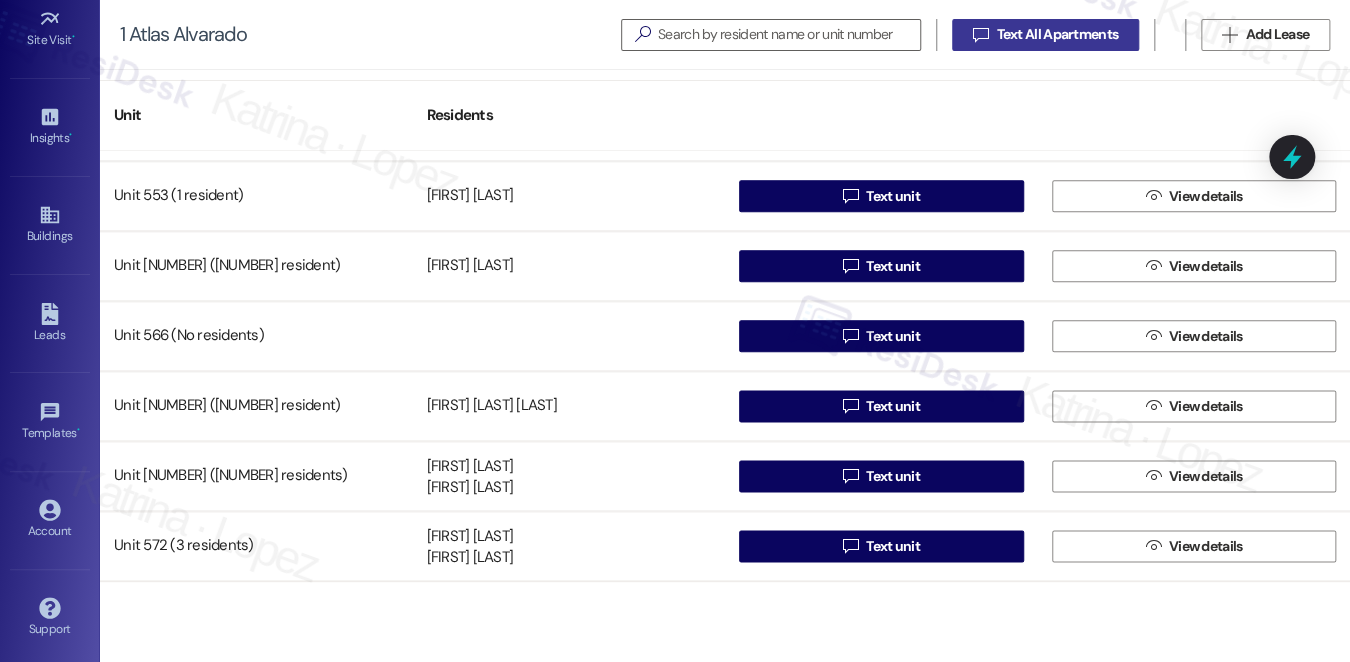 click on " Text All Apartments" at bounding box center (1045, 34) 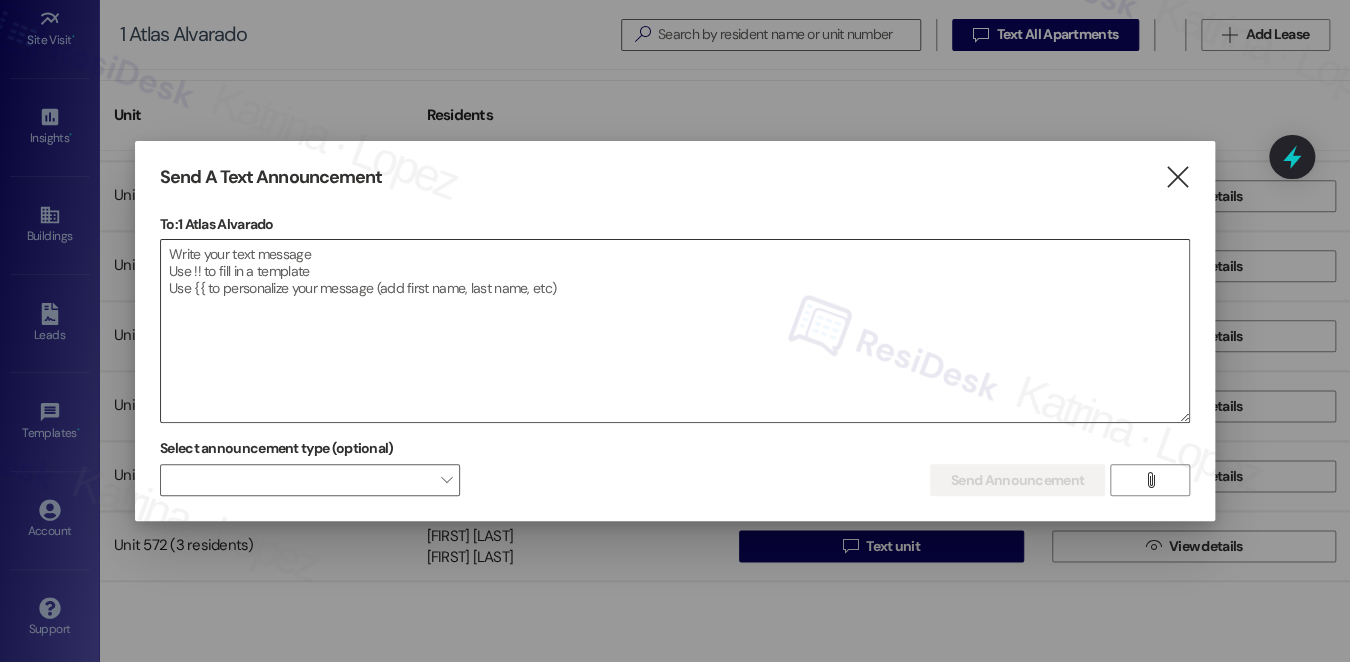 click at bounding box center (675, 331) 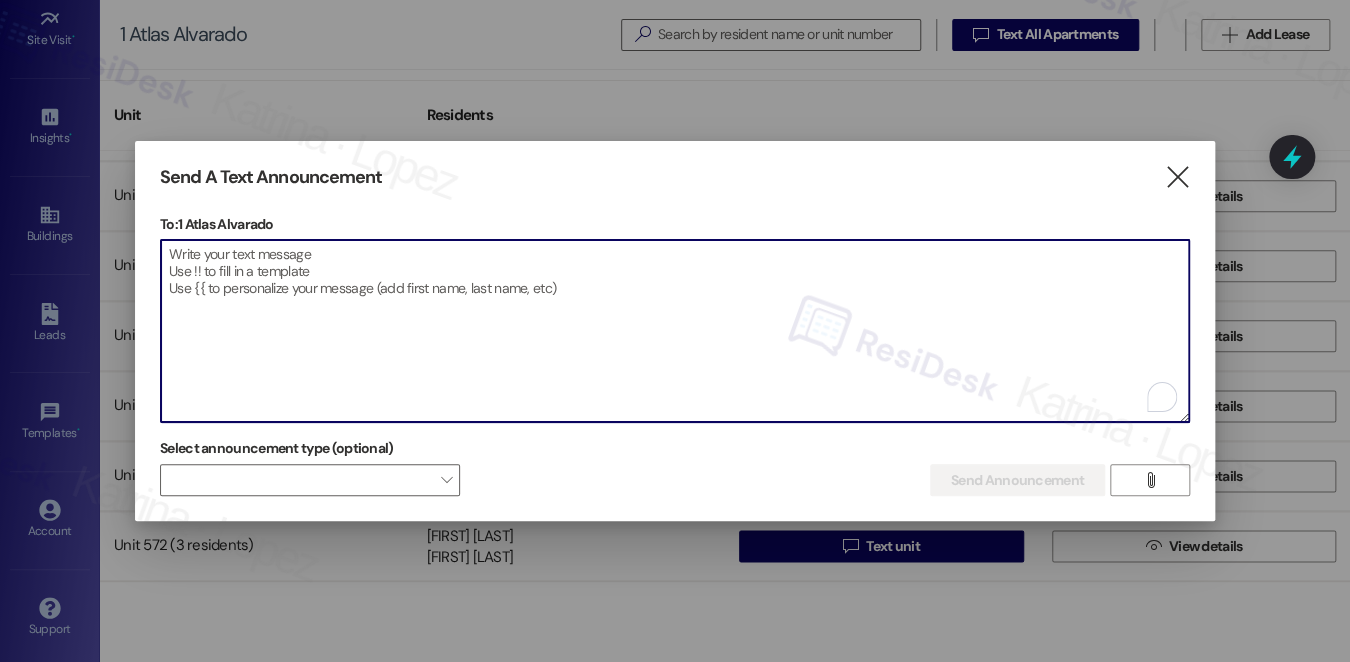 paste on "Hi {{first_name}}, I’m on the new offsite Resident Support Team for {{property}} ! My job is to work with your on-site management team to improve your experience at the property. Text us here at any time for assistance or questions. We will also reach out periodically for feedback." 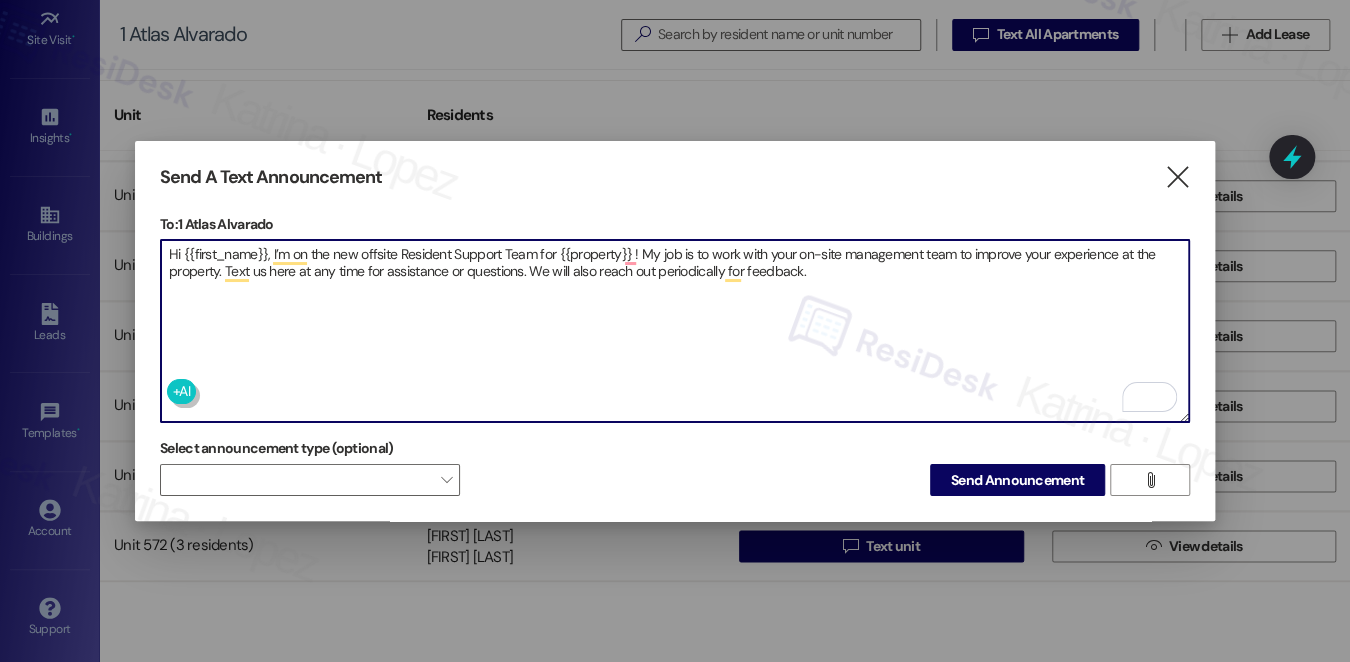 click on "Hi {{first_name}}, I’m on the new offsite Resident Support Team for {{property}} ! My job is to work with your on-site management team to improve your experience at the property. Text us here at any time for assistance or questions. We will also reach out periodically for feedback." at bounding box center [675, 331] 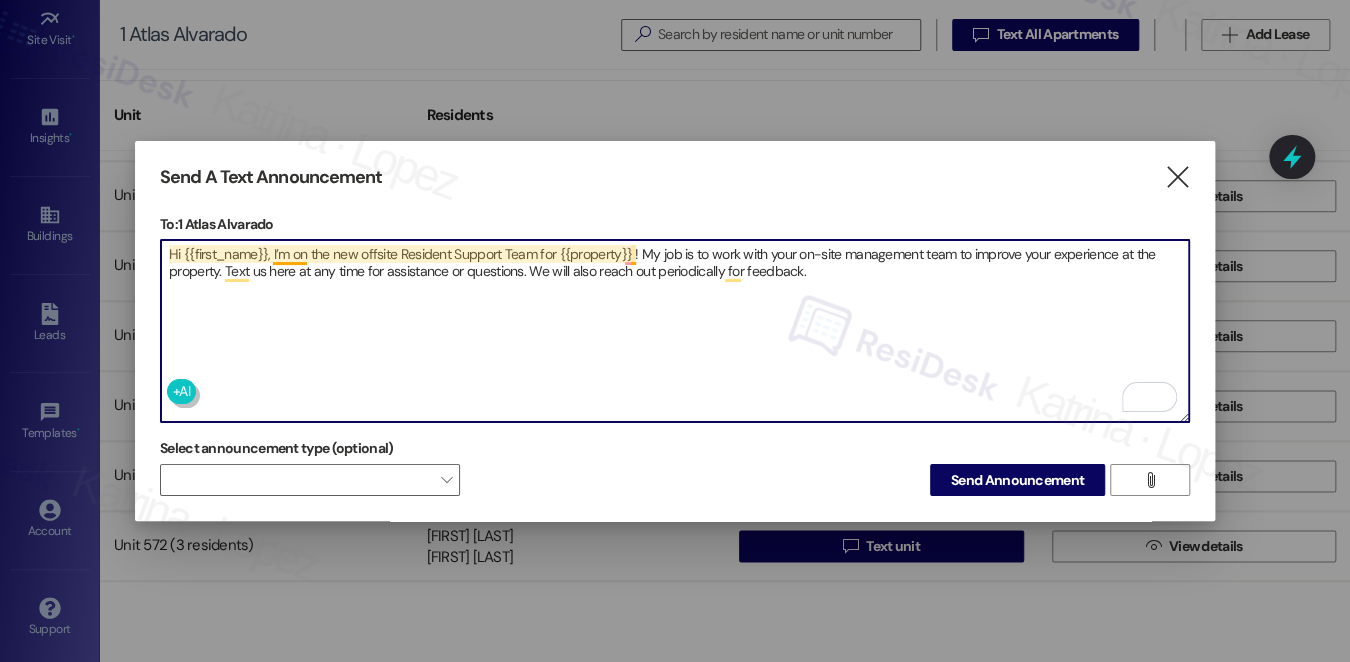 click on "Hi {{first_name}}, I’m on the new offsite Resident Support Team for {{property}} ! My job is to work with your on-site management team to improve your experience at the property. Text us here at any time for assistance or questions. We will also reach out periodically for feedback." at bounding box center (675, 331) 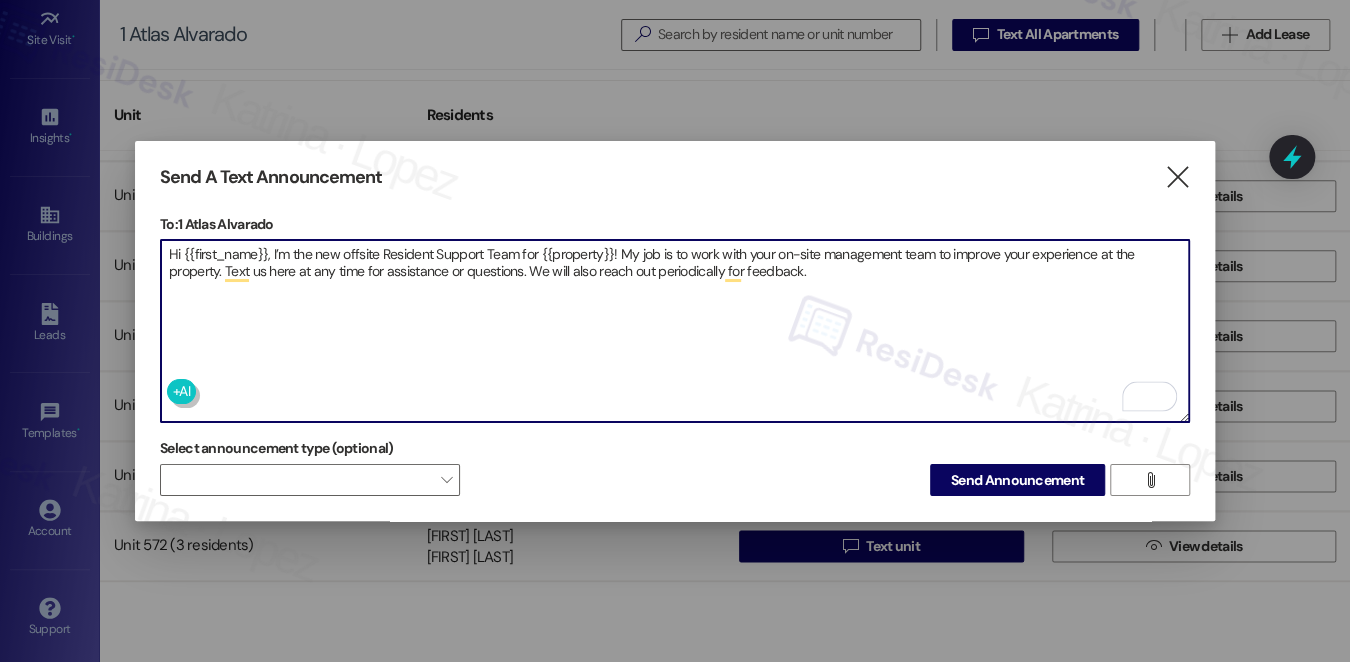 click on "Hi {{first_name}}, I’m the new offsite Resident Support Team for {{property}}! My job is to work with your on-site management team to improve your experience at the property. Text us here at any time for assistance or questions. We will also reach out periodically for feedback." at bounding box center [675, 331] 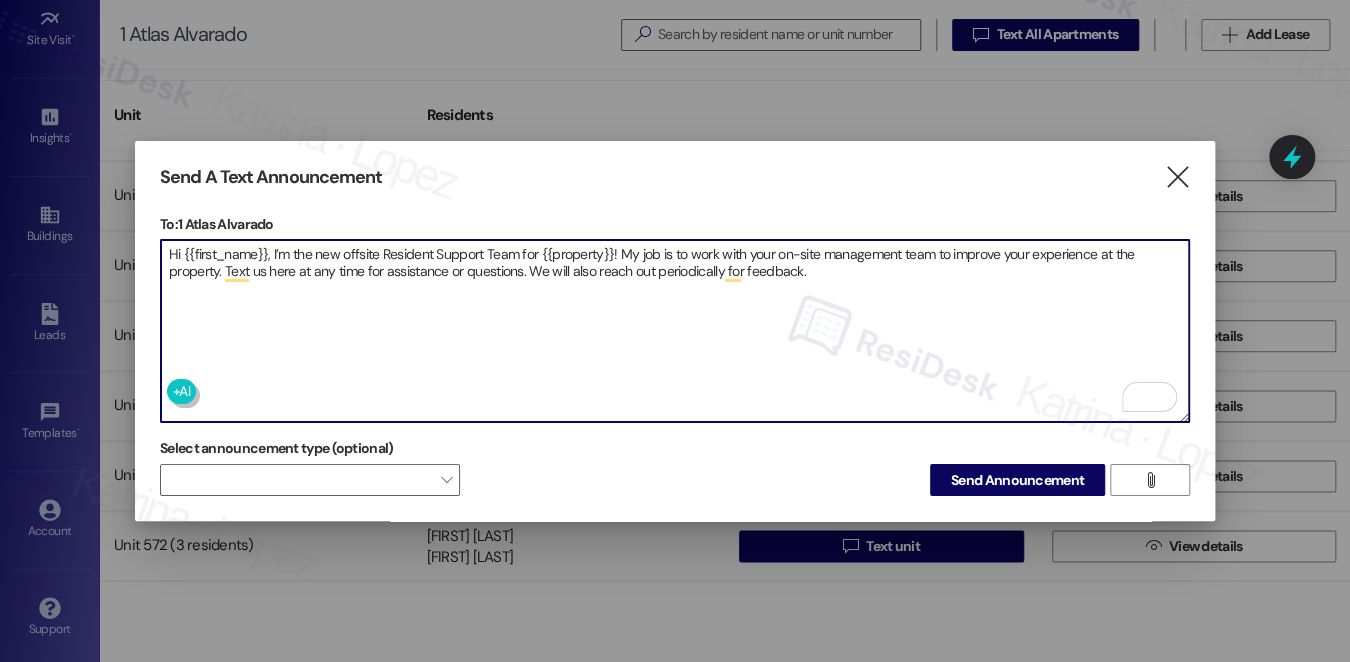 click on "Hi {{first_name}}, I’m the new offsite Resident Support Team for {{property}}! My job is to work with your on-site management team to improve your experience at the property. Text us here at any time for assistance or questions. We will also reach out periodically for feedback." at bounding box center (675, 331) 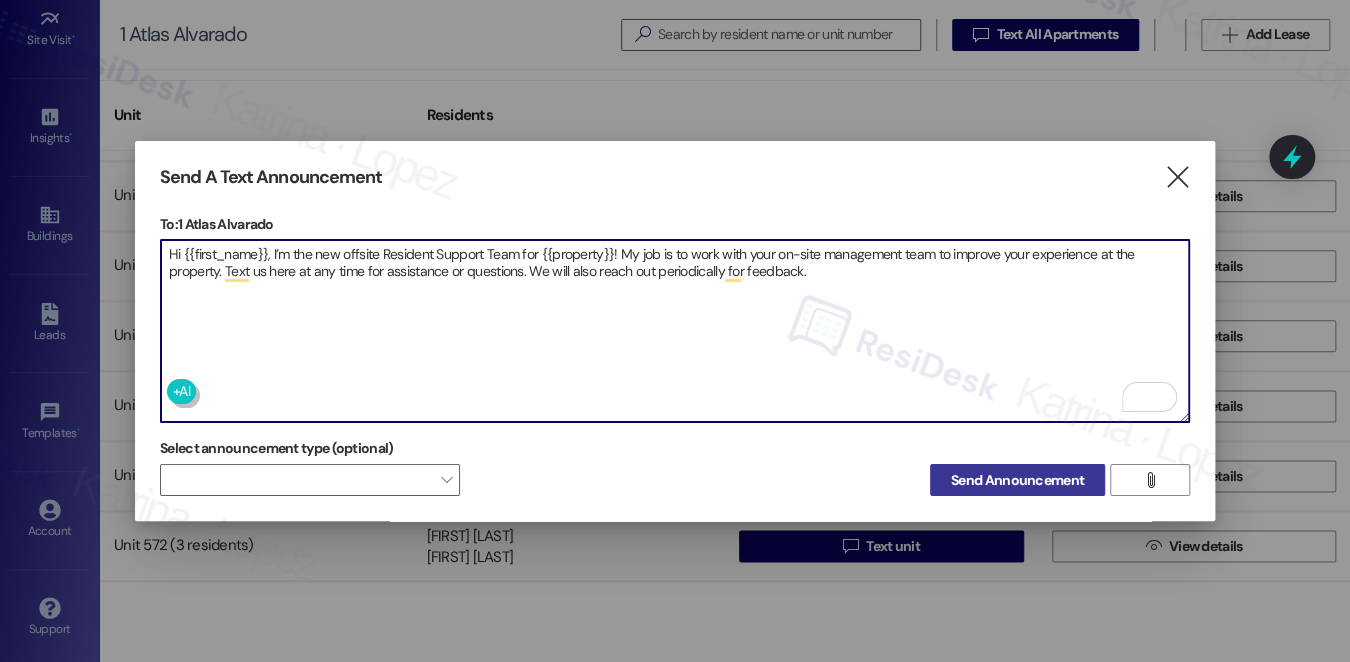 type on "Hi {{first_name}}, I’m the new offsite Resident Support Team for {{property}}! My job is to work with your on-site management team to improve your experience at the property. Text us here at any time for assistance or questions. We will also reach out periodically for feedback." 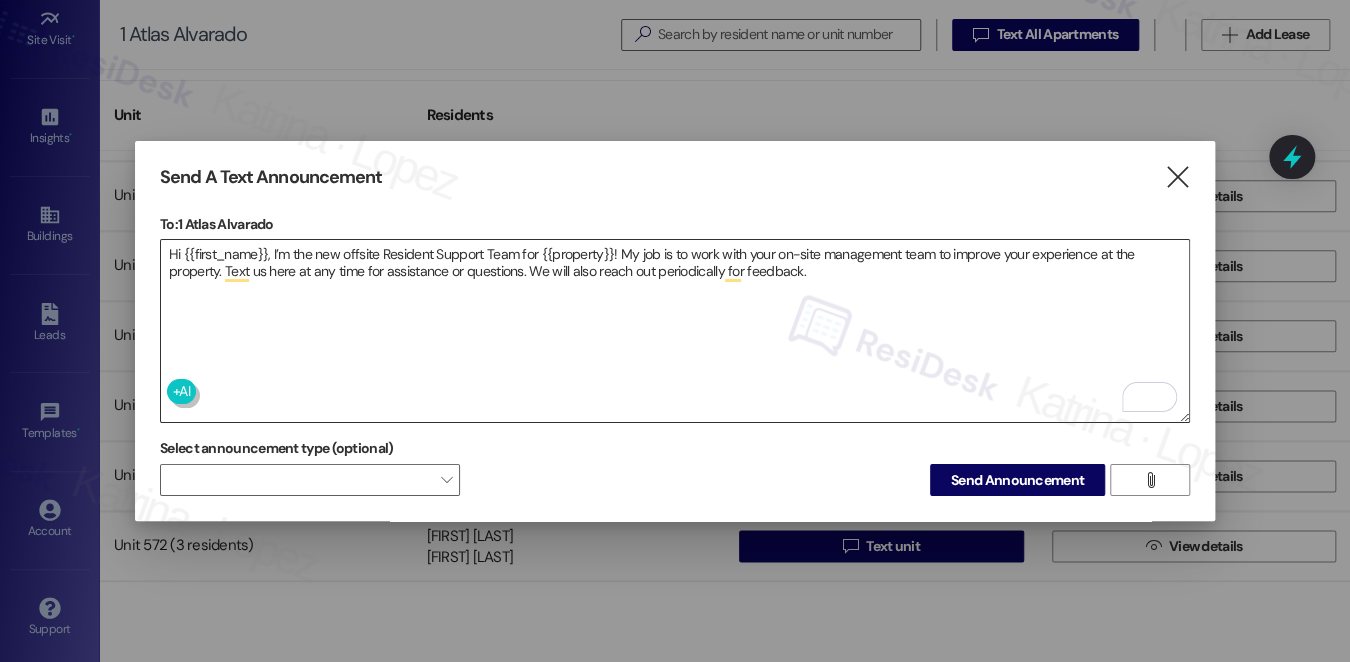 drag, startPoint x: 996, startPoint y: 461, endPoint x: 1064, endPoint y: 236, distance: 235.05106 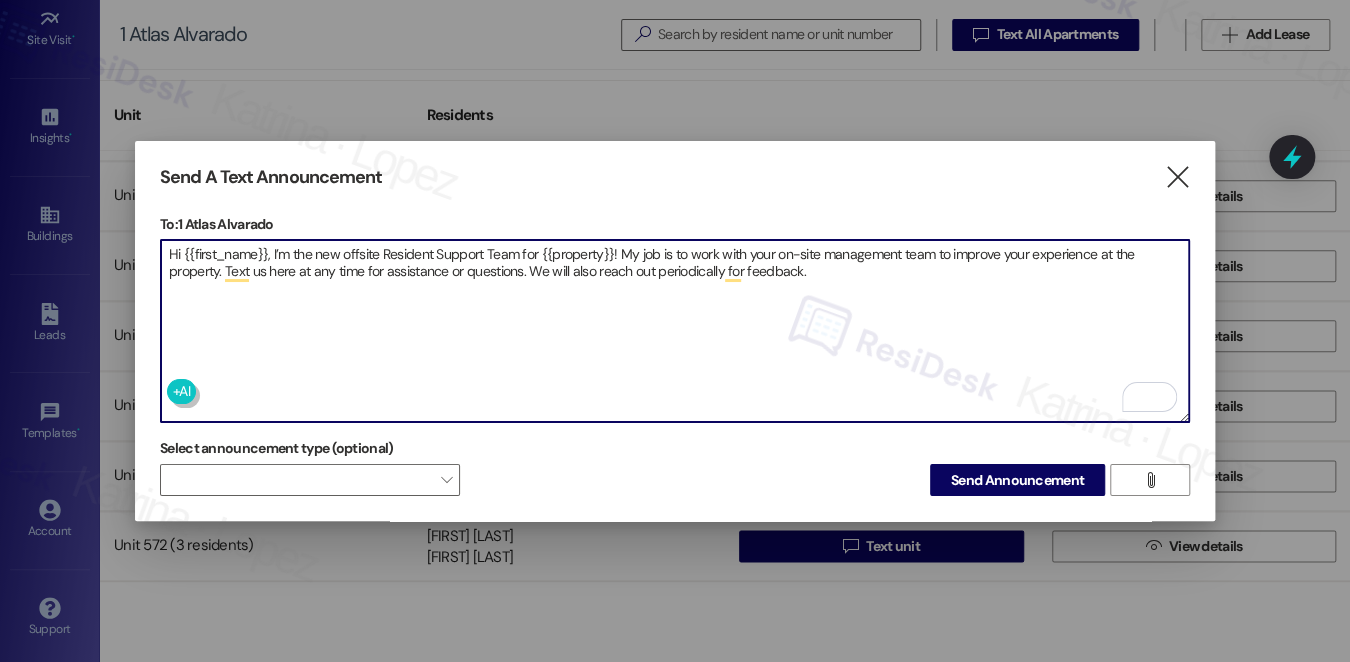 click on "Hi {{first_name}}, I’m the new offsite Resident Support Team for {{property}}! My job is to work with your on-site management team to improve your experience at the property. Text us here at any time for assistance or questions. We will also reach out periodically for feedback." at bounding box center (675, 331) 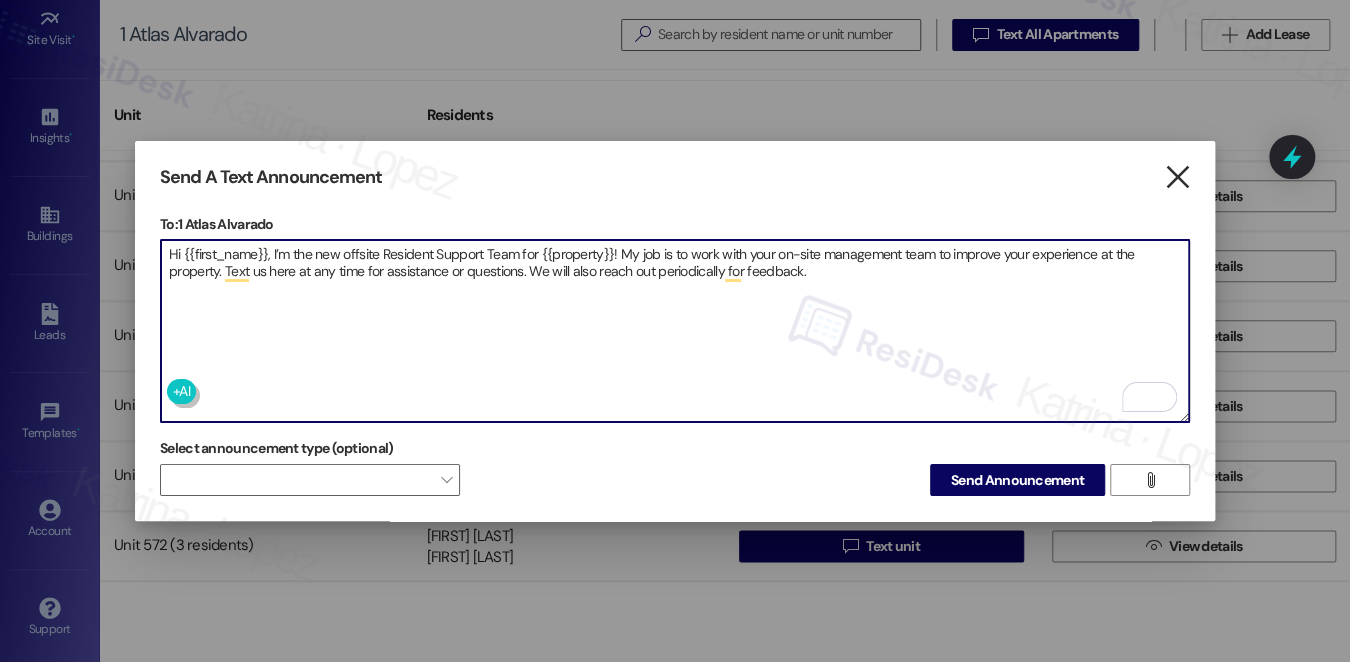 click on "" at bounding box center (1176, 177) 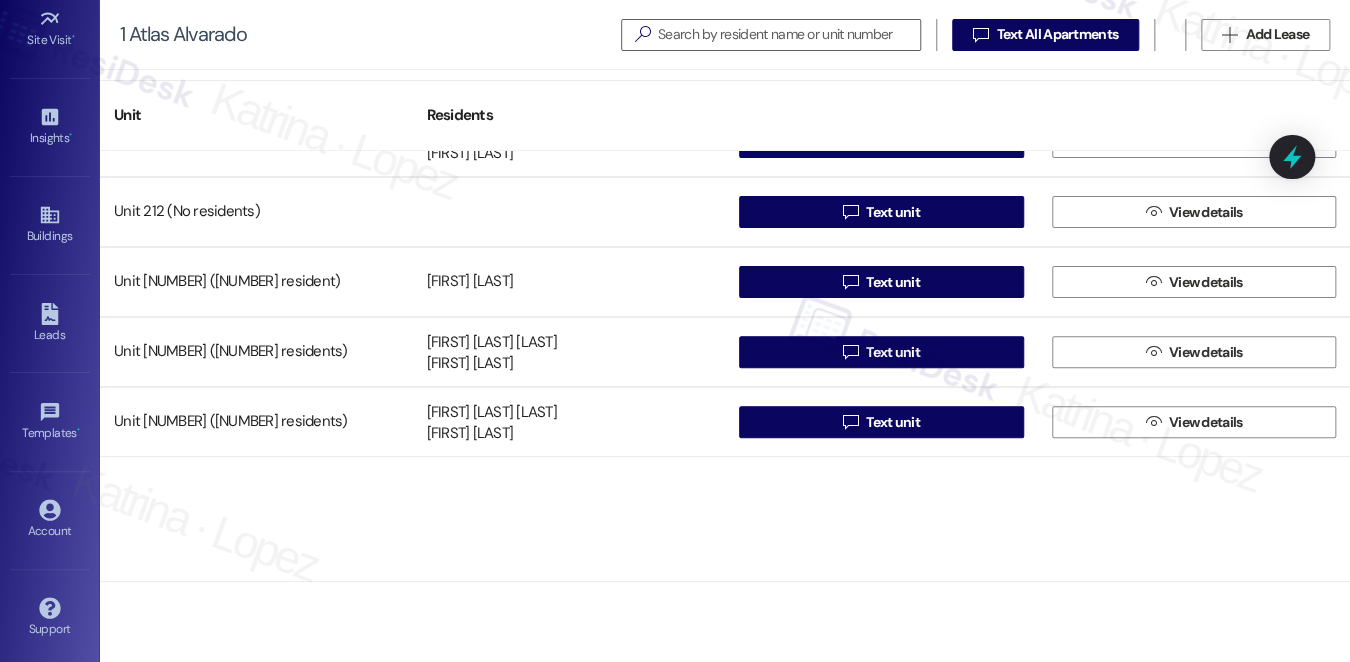scroll, scrollTop: 0, scrollLeft: 0, axis: both 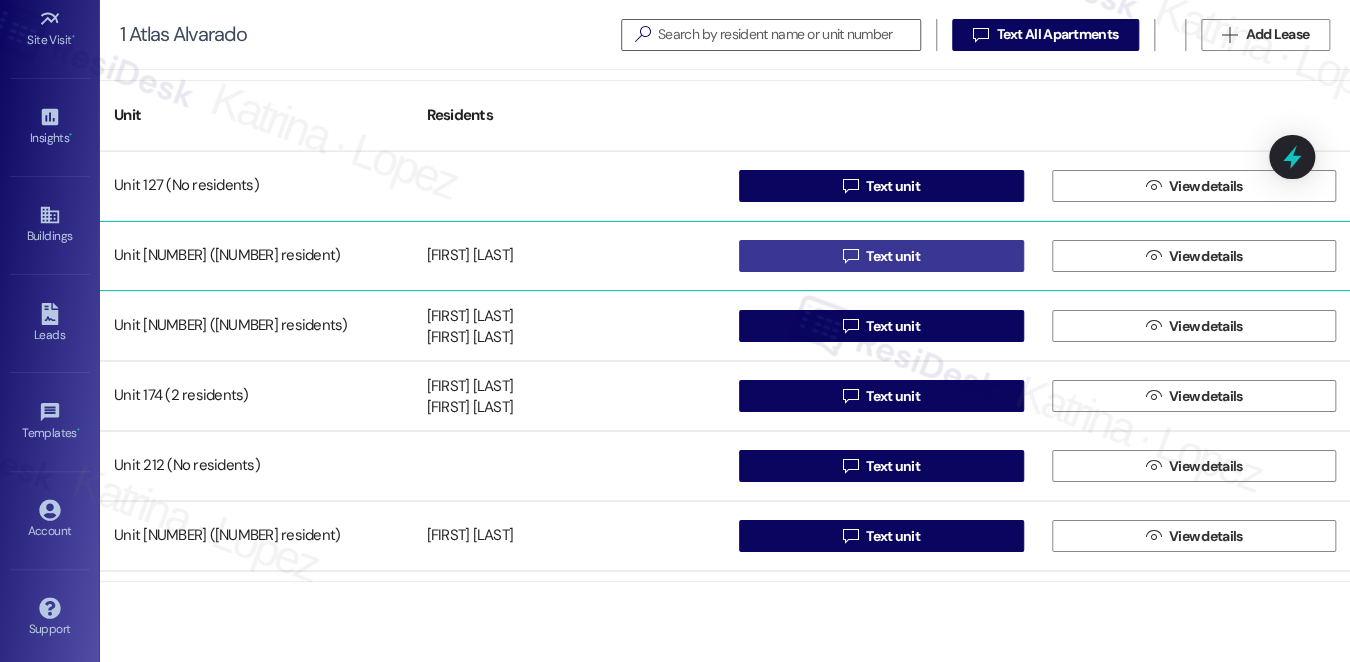 click on "Text unit" at bounding box center [893, 256] 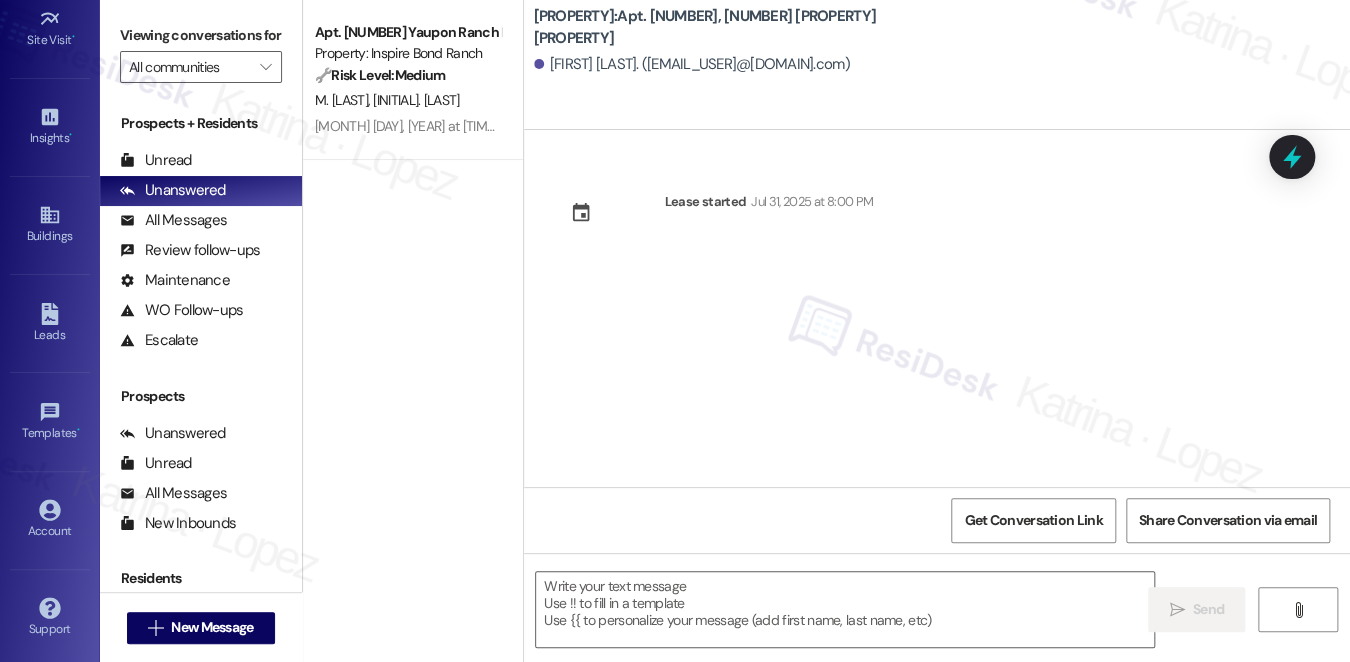 type on "Fetching suggested responses. Please feel free to read through the conversation in the meantime." 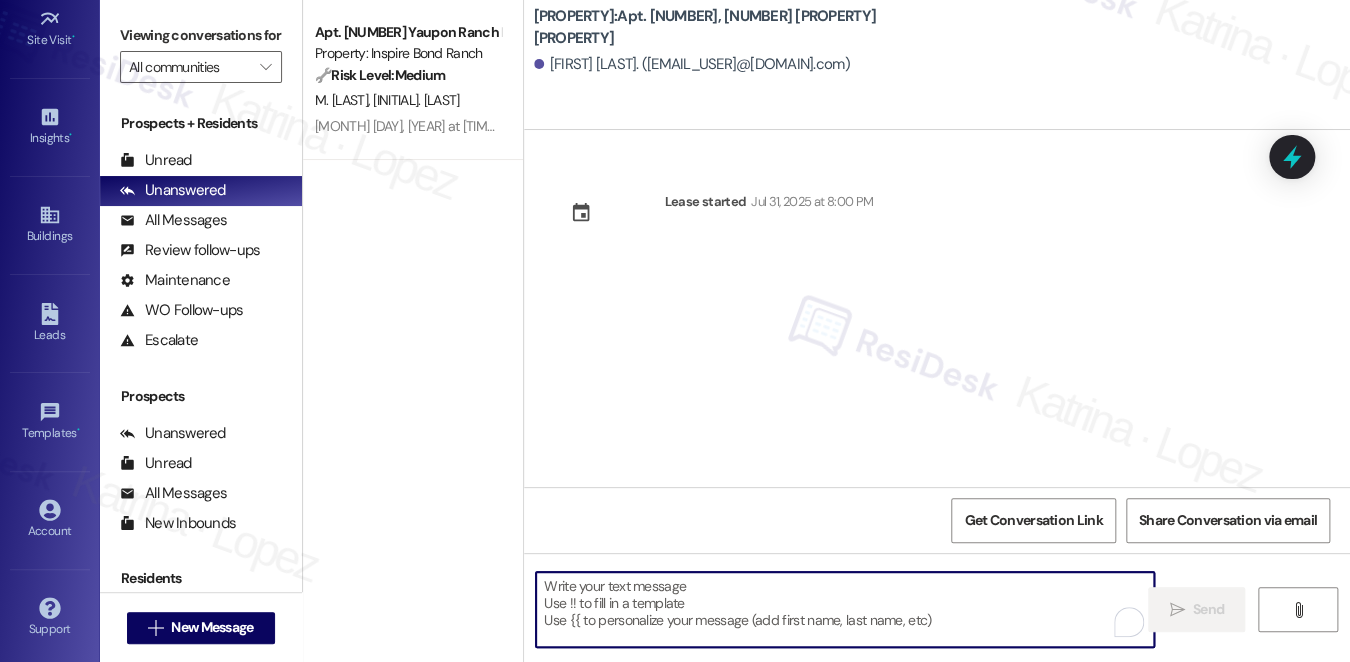 click at bounding box center (845, 609) 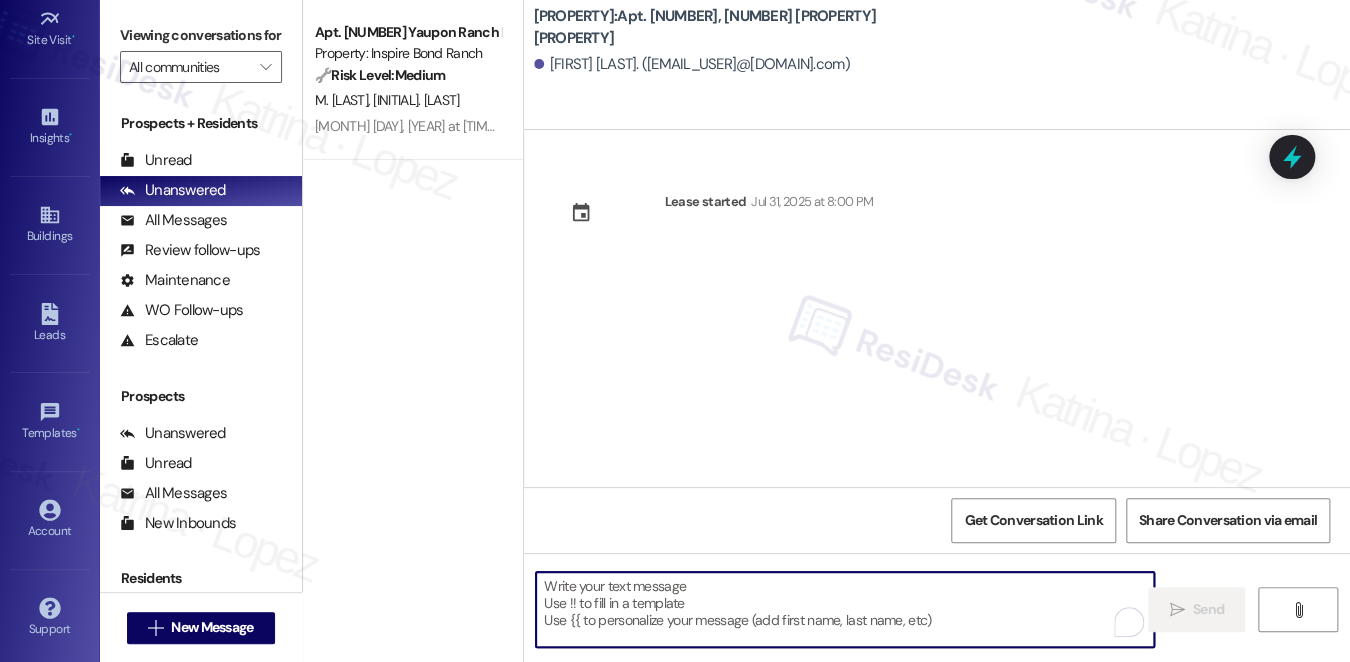 paste on "Hi {{first_name}}, I’m the new offsite Resident Support Team for {{property}}! My job is to work with your on-site management team to improve your experience at the property. Text us here at any time for assistance or questions. We will also reach out periodically for feedback." 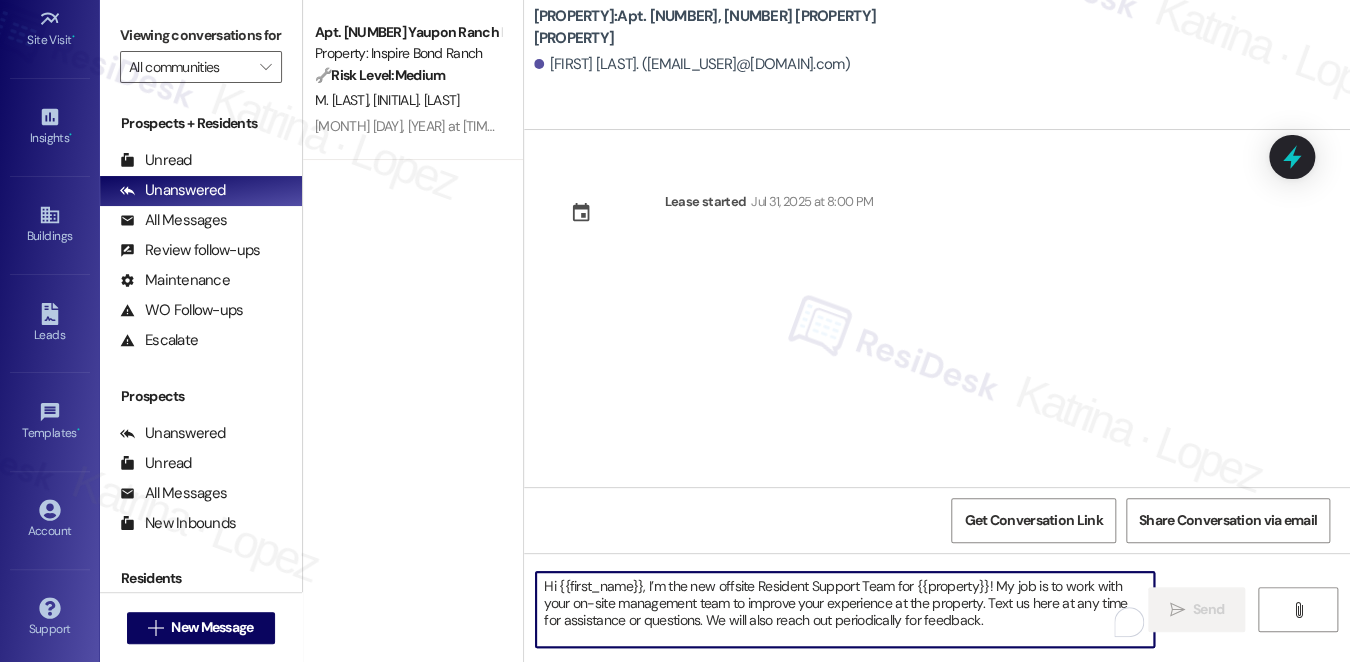 scroll, scrollTop: 101, scrollLeft: 0, axis: vertical 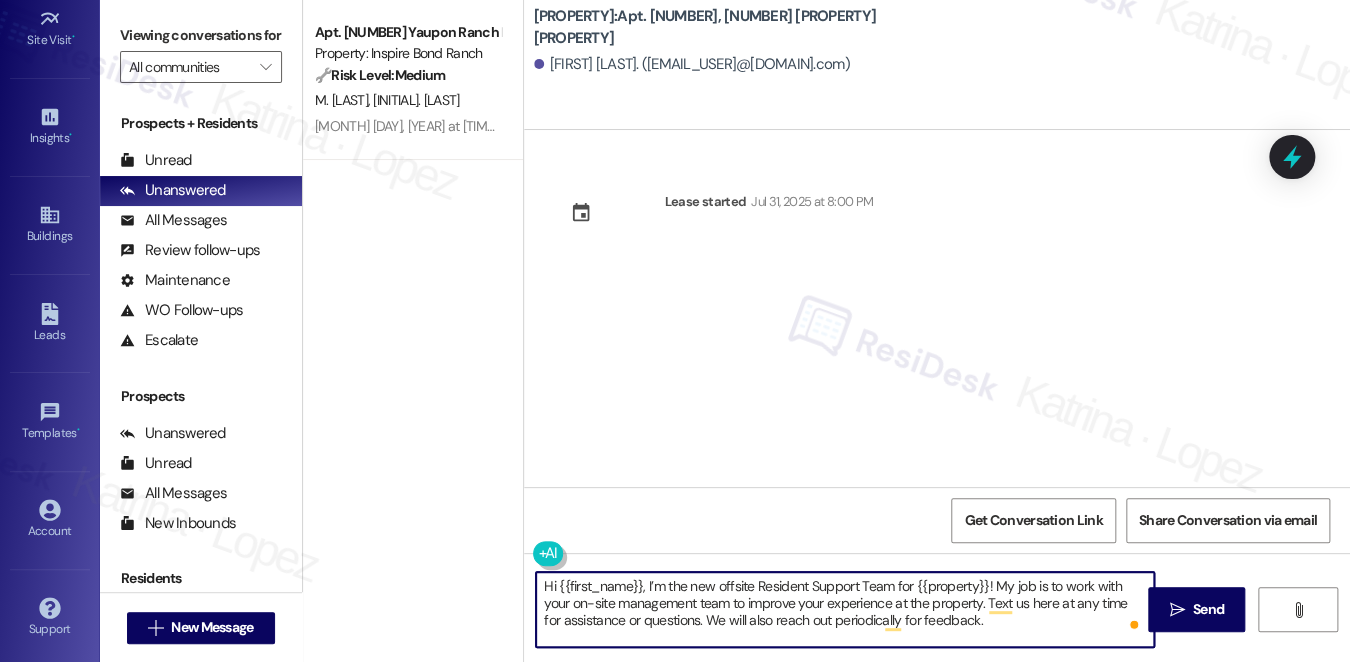 click on "Hi {{first_name}}, I’m the new offsite Resident Support Team for {{property}}! My job is to work with your on-site management team to improve your experience at the property. Text us here at any time for assistance or questions. We will also reach out periodically for feedback." at bounding box center [845, 609] 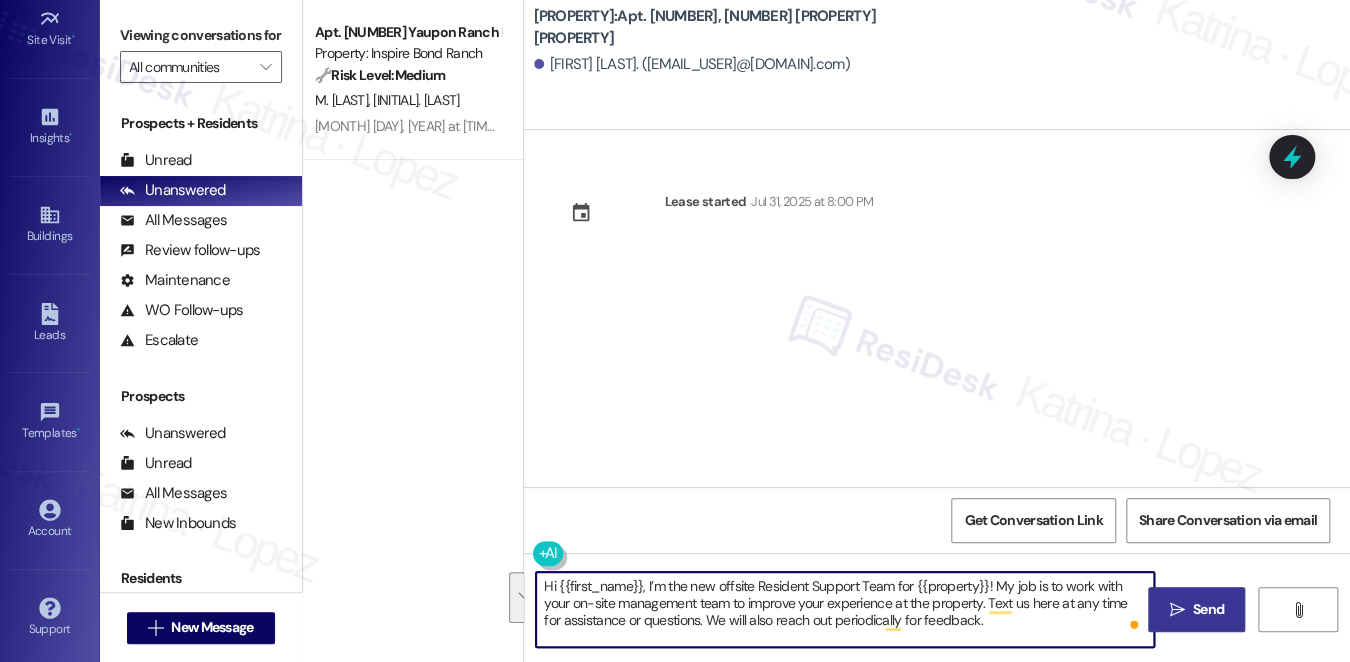 type on "Hi {{first_name}}, I’m the new offsite Resident Support Team for {{property}}! My job is to work with your on-site management team to improve your experience at the property. Text us here at any time for assistance or questions. We will also reach out periodically for feedback." 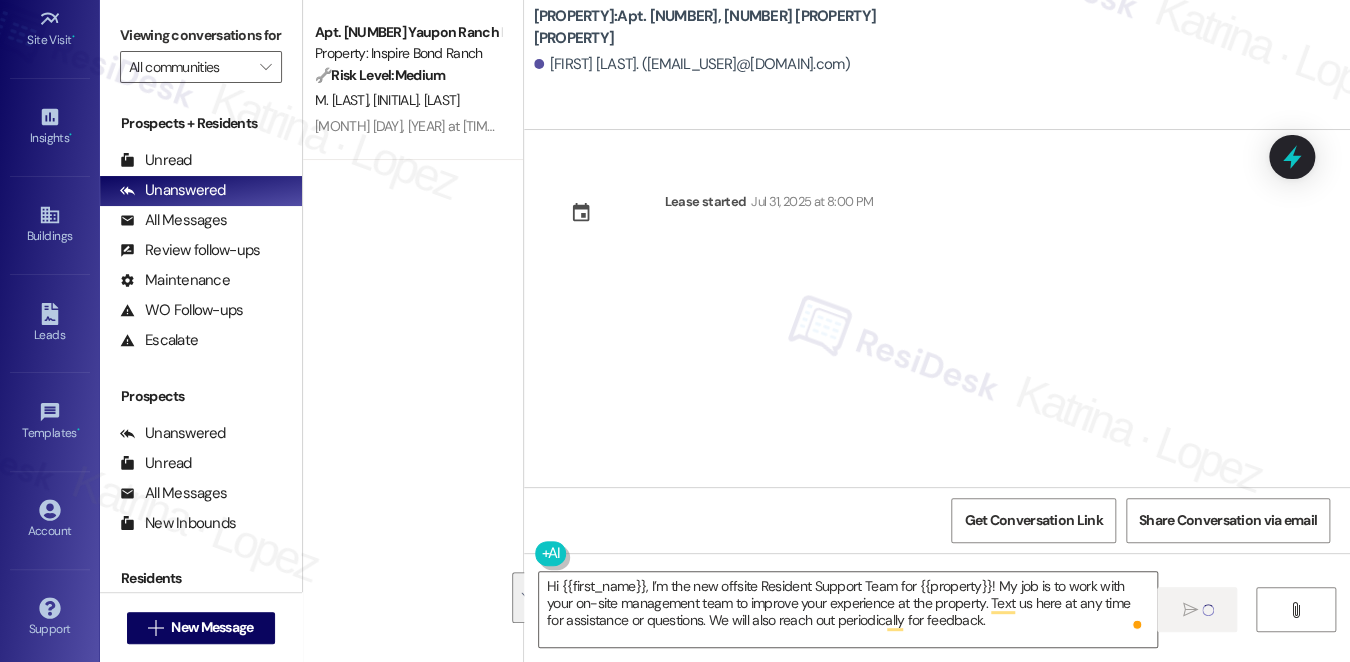 type 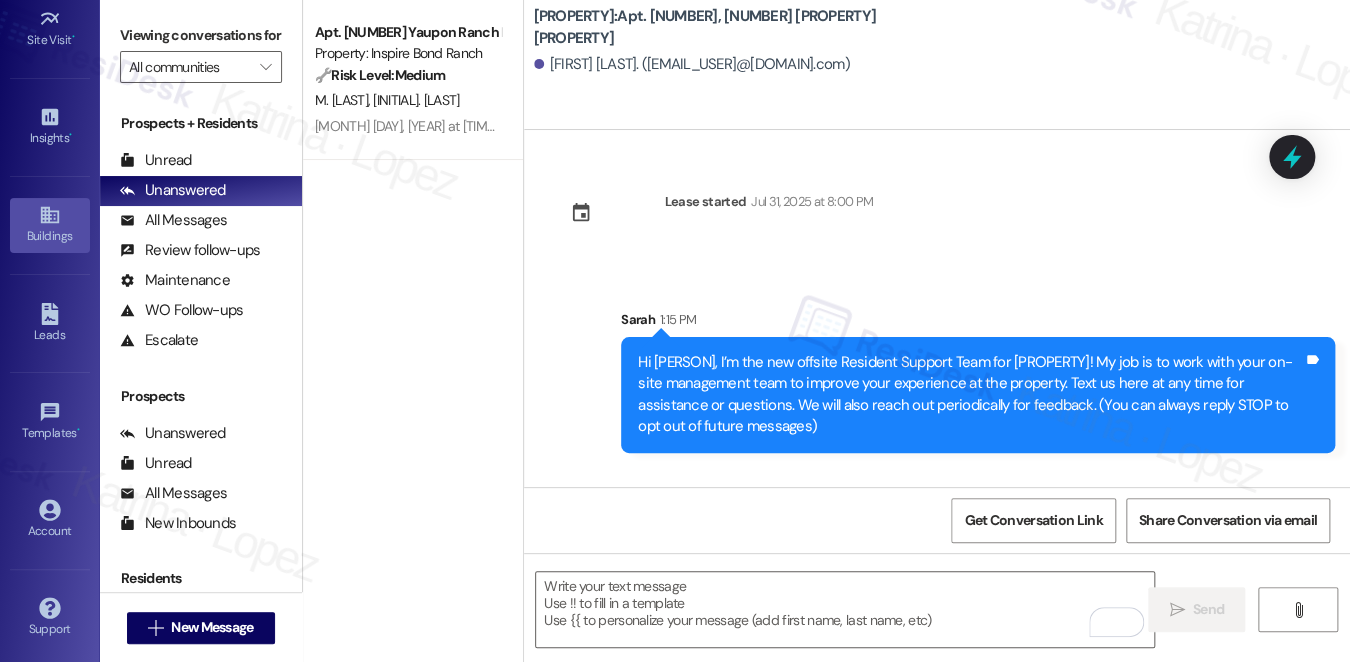 click 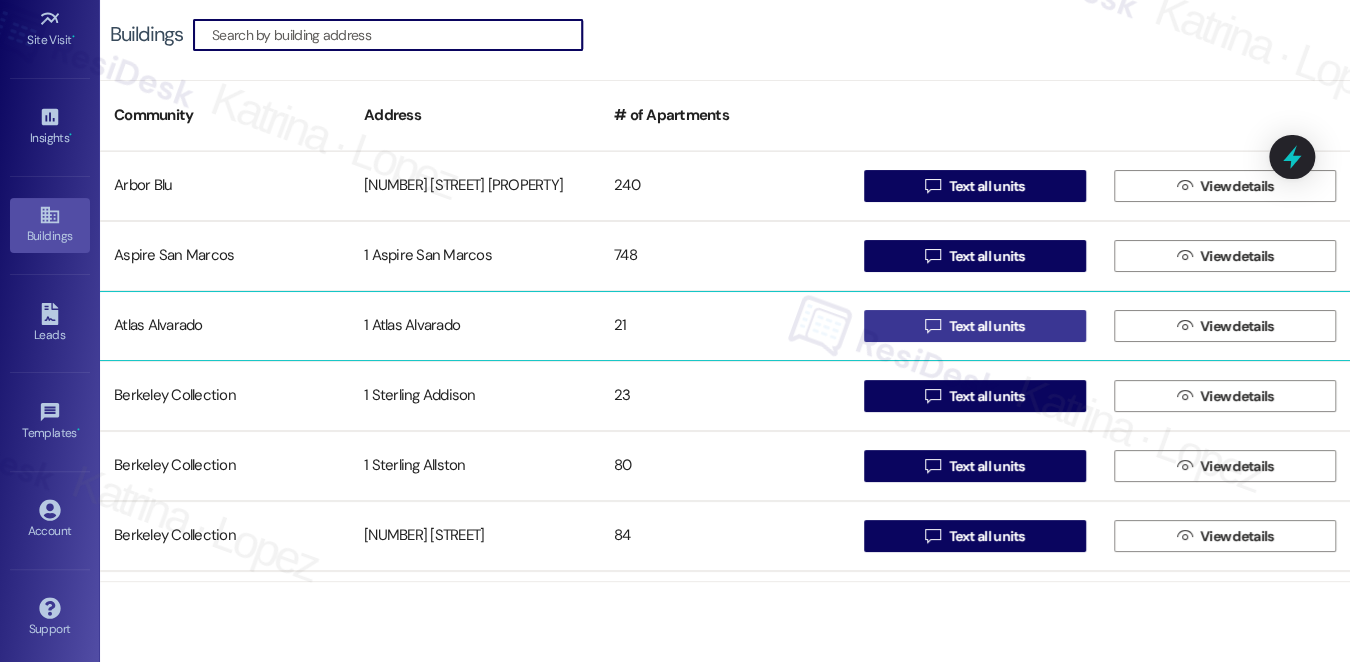 click on "Text all units" at bounding box center (987, 326) 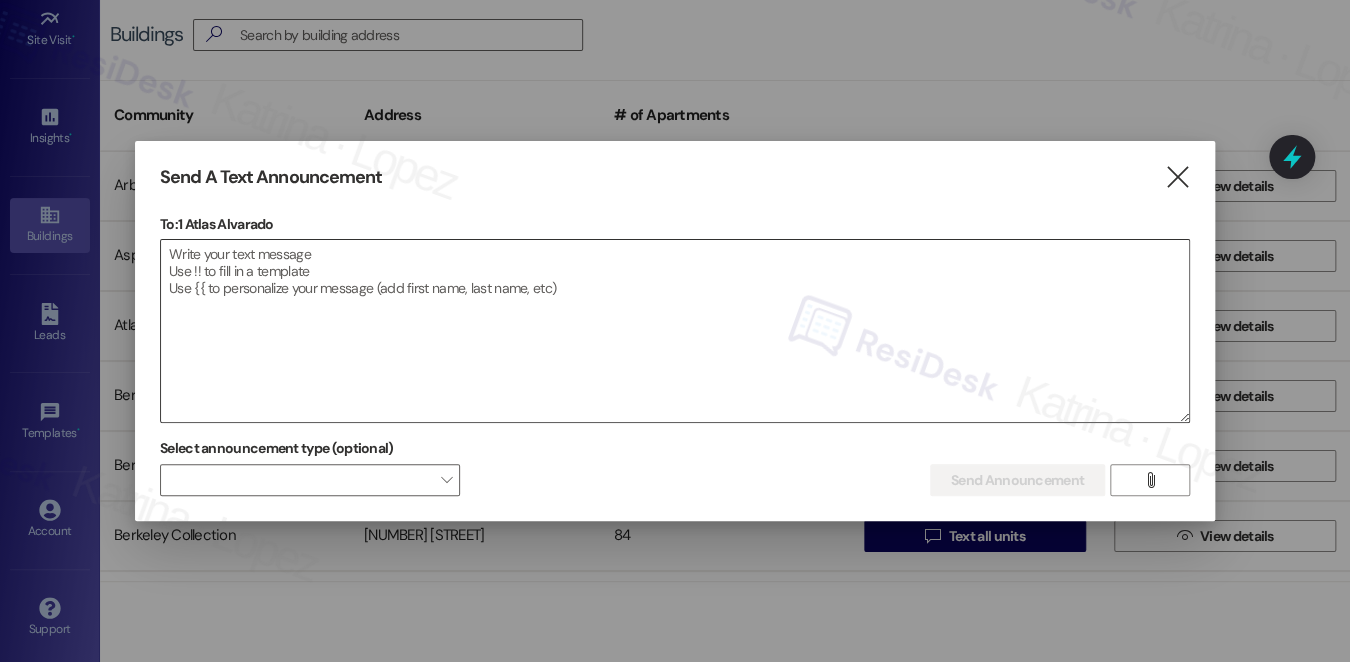 click at bounding box center [675, 331] 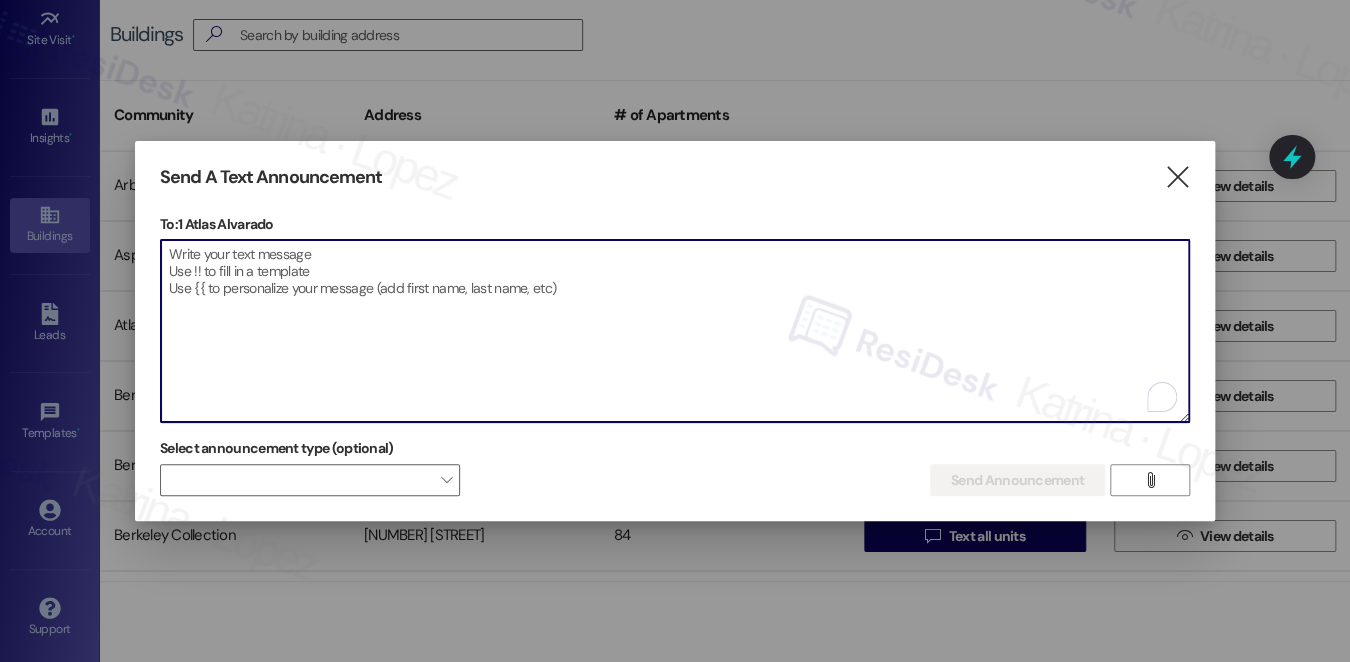 paste on "Hi {{first_name}}, I’m the new offsite Resident Support Team for {{property}}! My job is to work with your on-site management team to improve your experience at the property. Text us here at any time for assistance or questions. We will also reach out periodically for feedback." 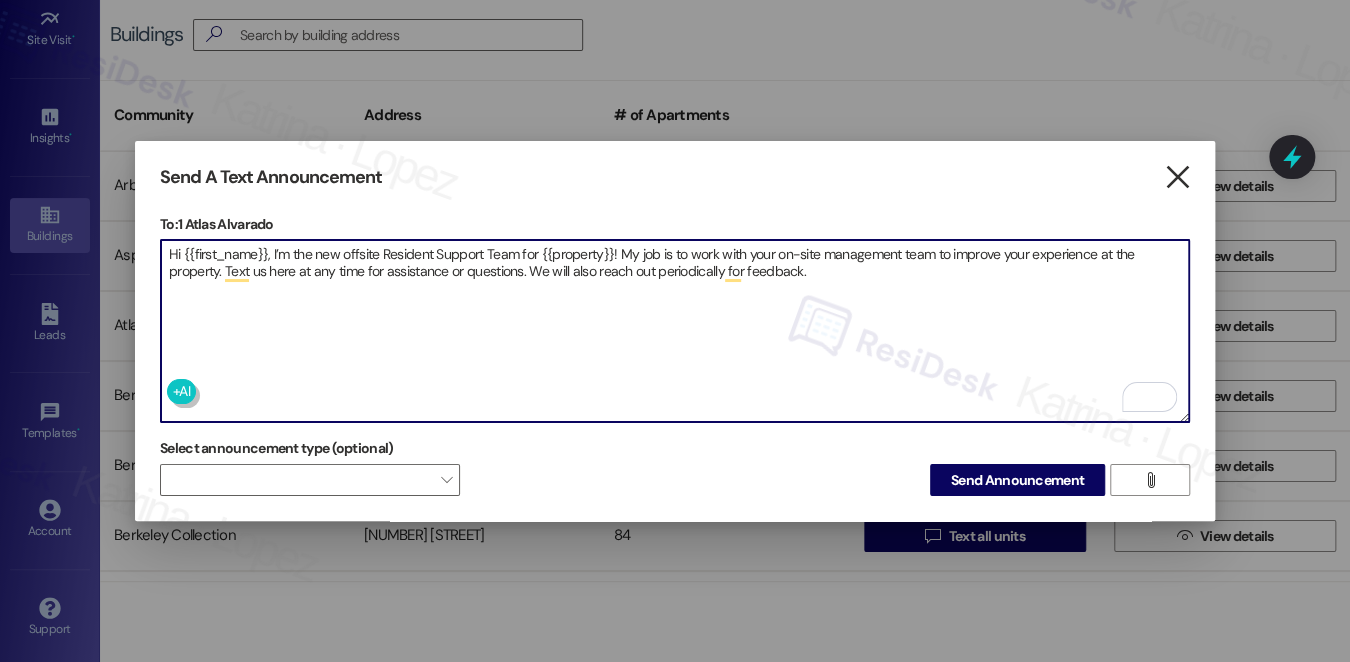 type on "Hi {{first_name}}, I’m the new offsite Resident Support Team for {{property}}! My job is to work with your on-site management team to improve your experience at the property. Text us here at any time for assistance or questions. We will also reach out periodically for feedback." 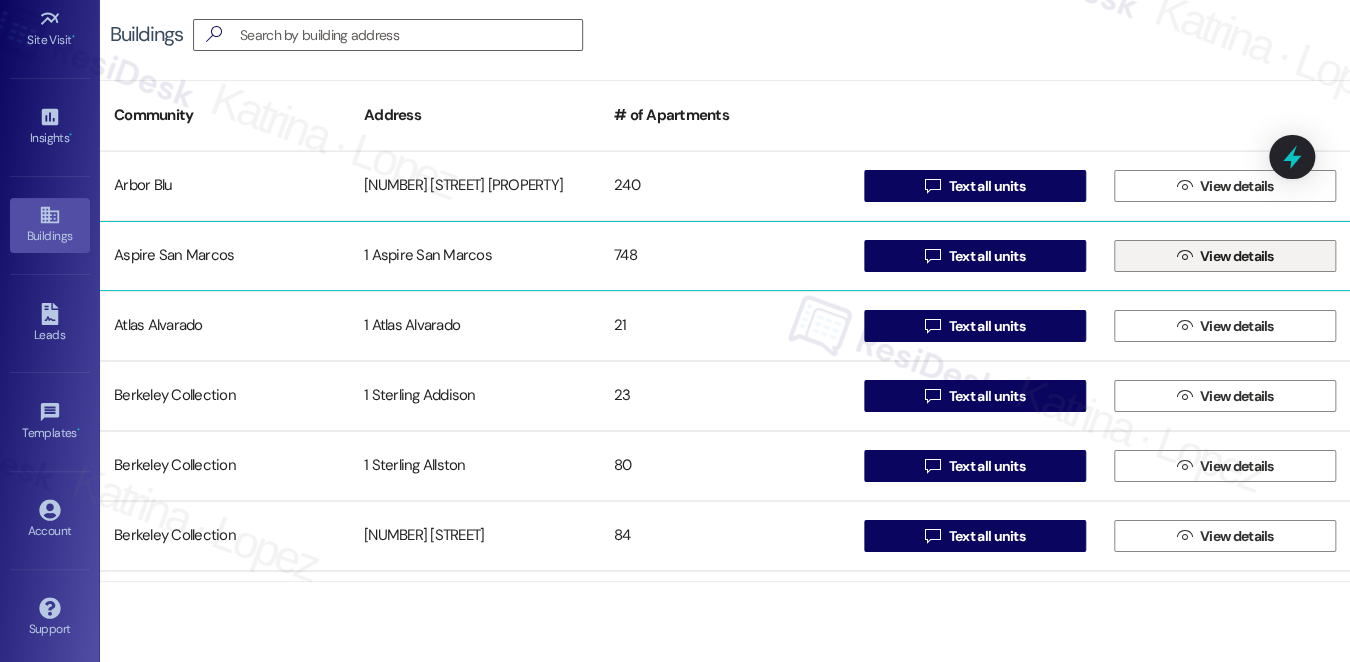 click on "View details" at bounding box center [1237, 256] 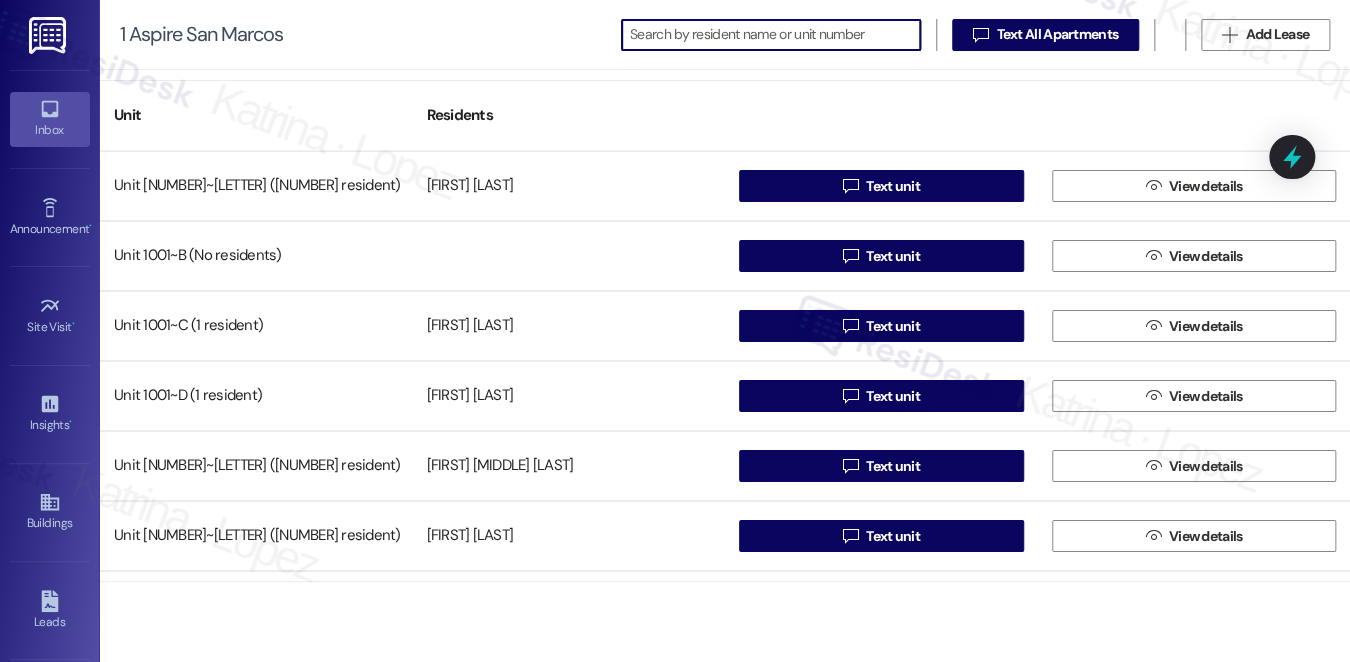 click on "Inbox" at bounding box center [50, 130] 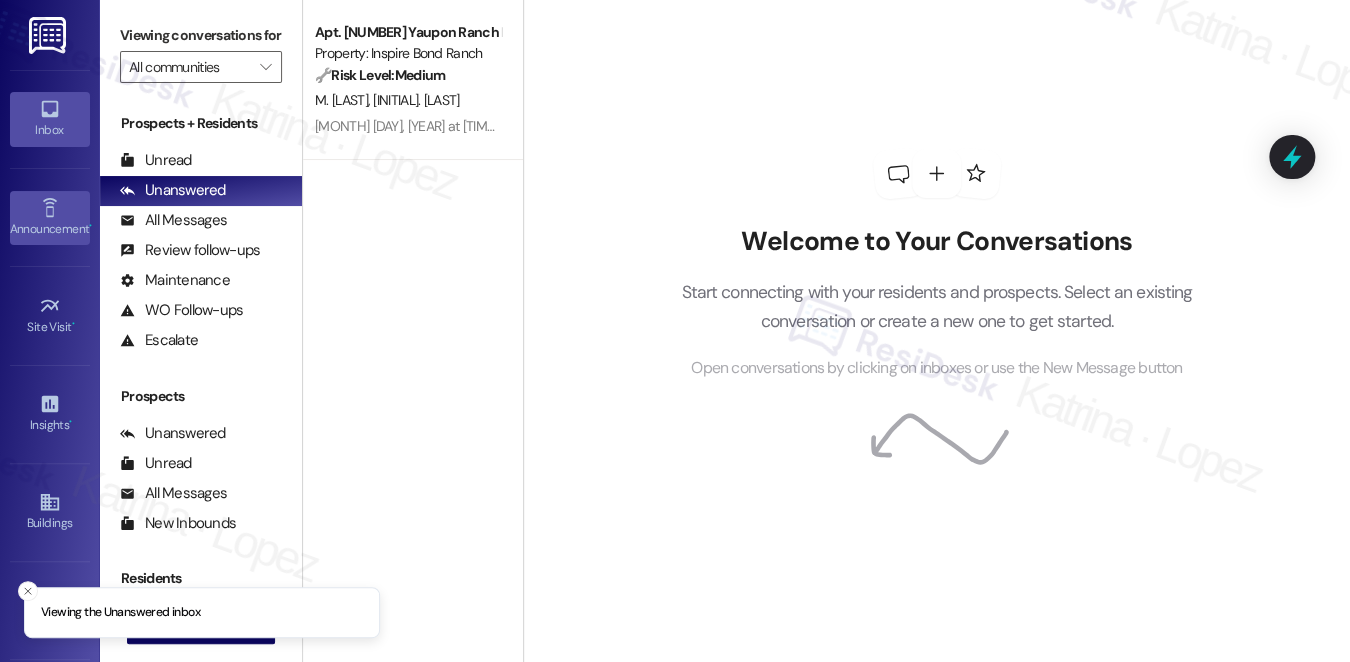 click 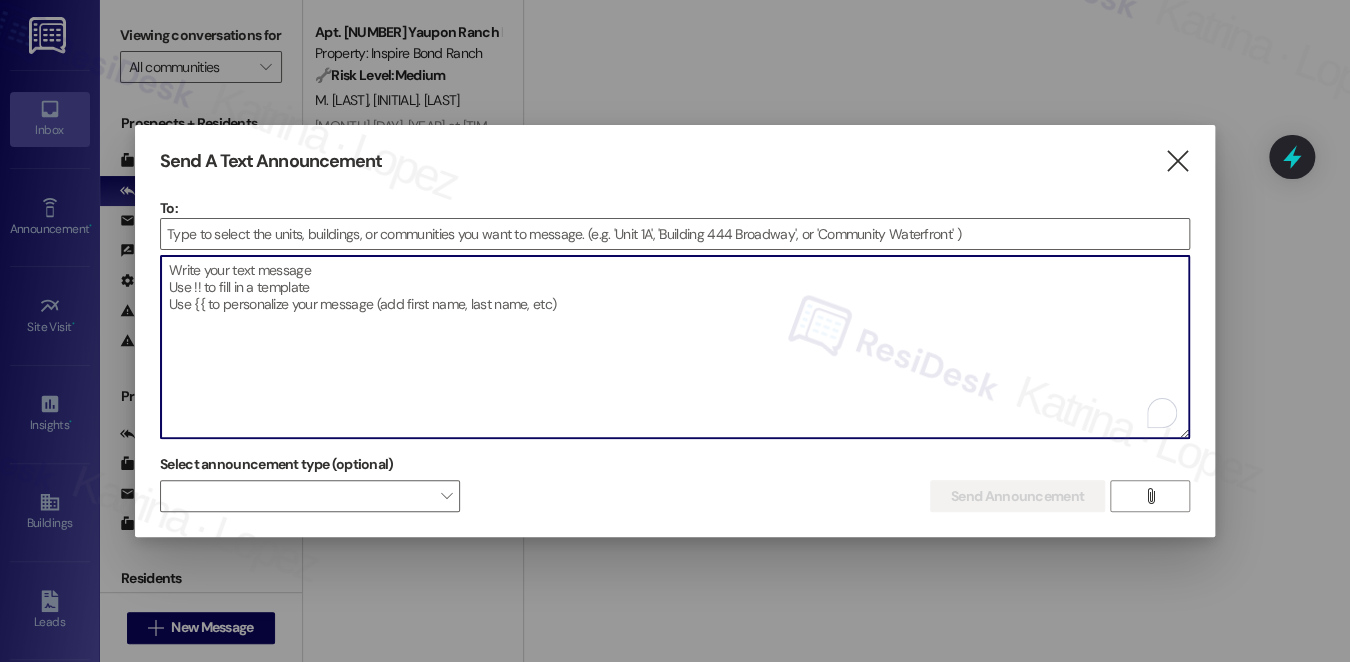 click at bounding box center (675, 347) 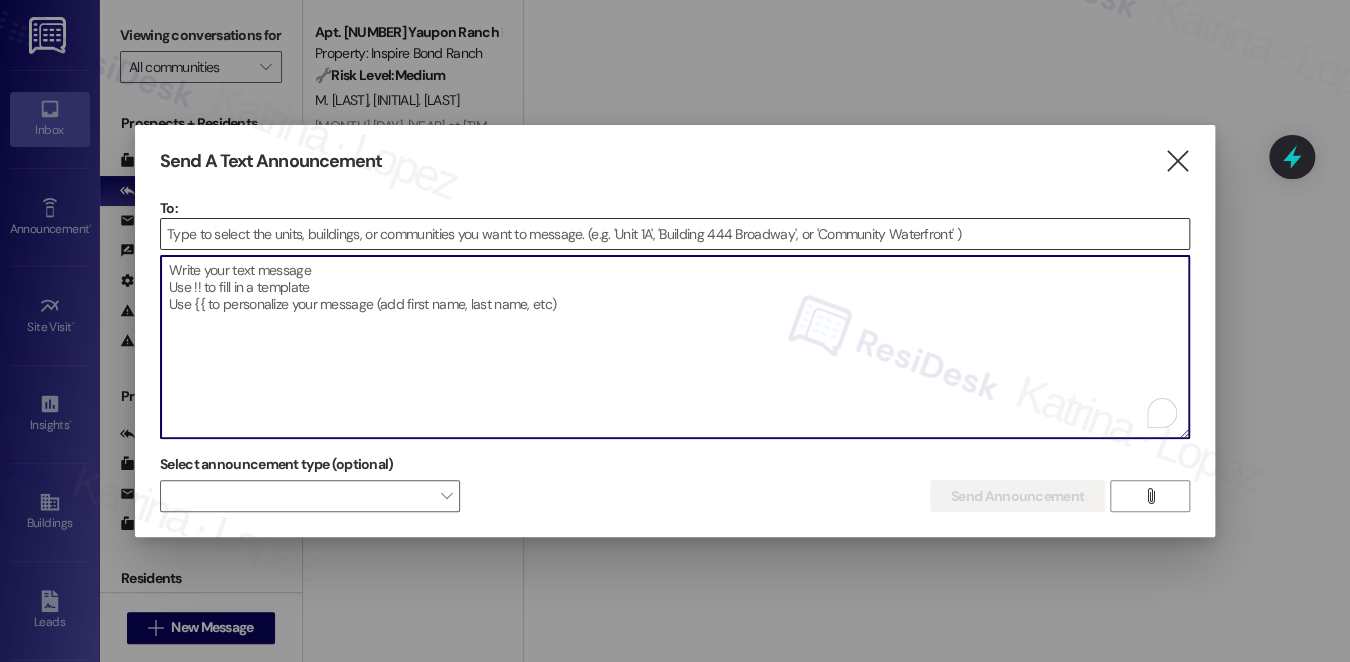 click at bounding box center (675, 234) 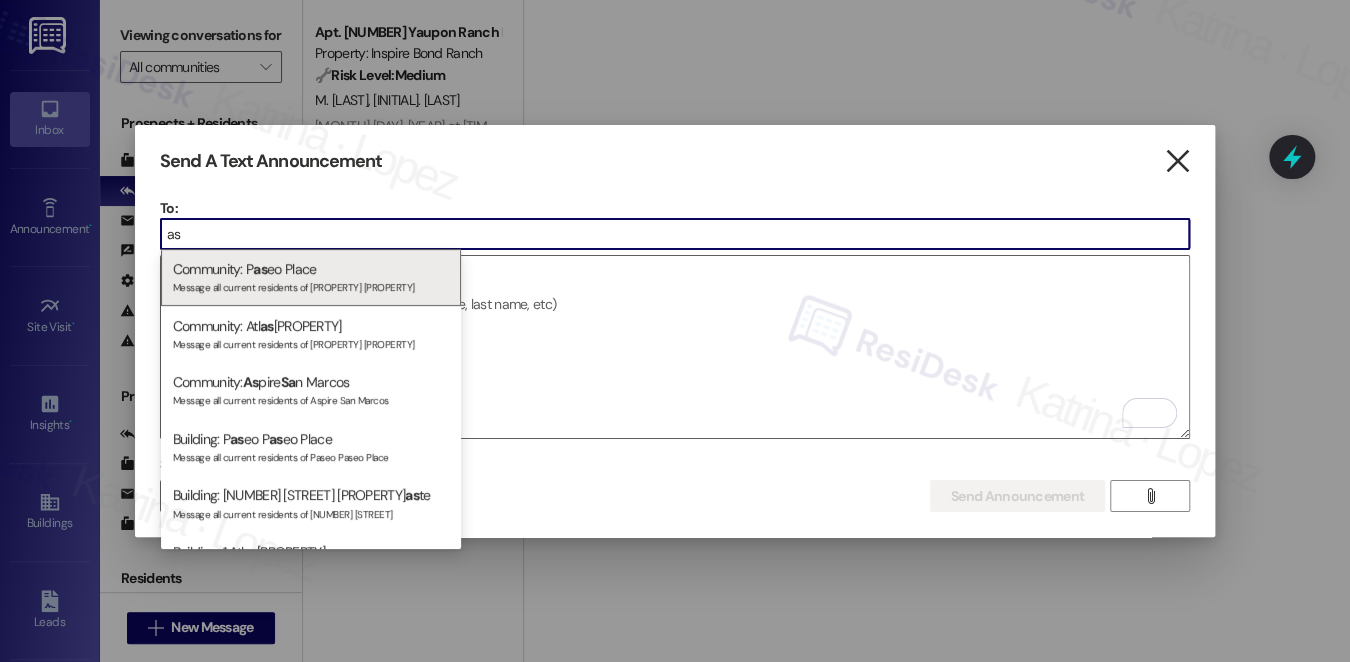 type on "as" 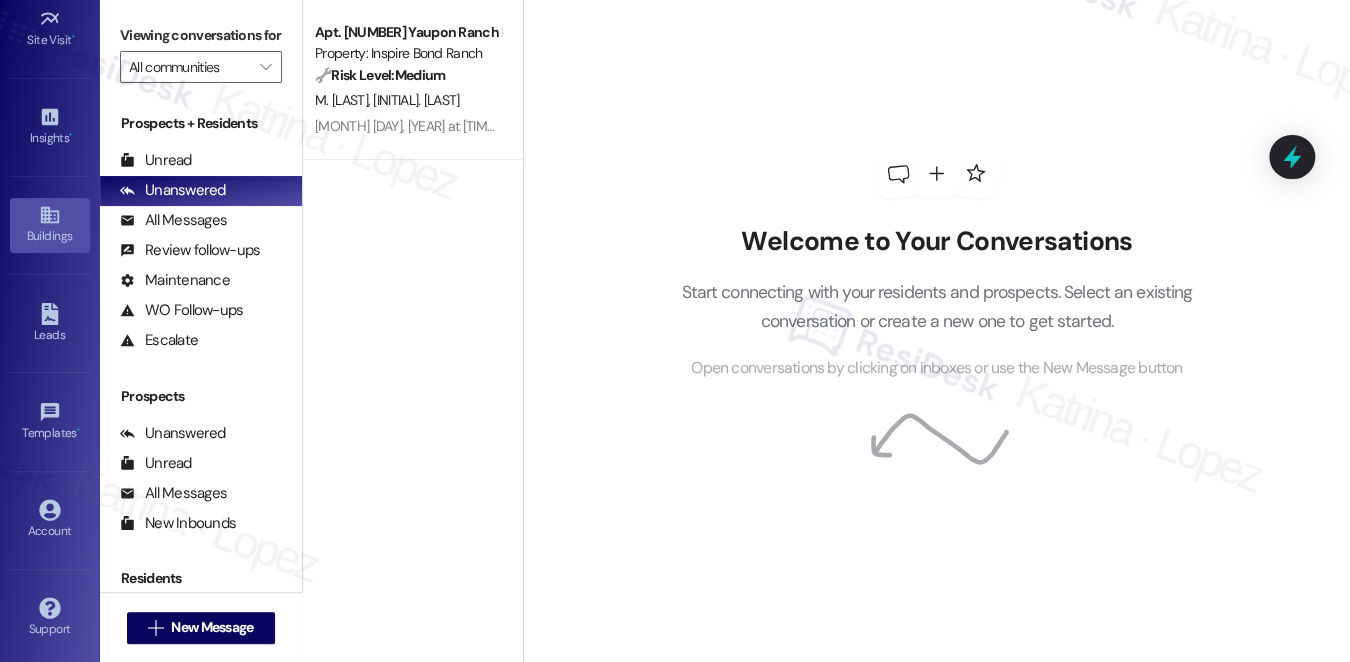 click on "Buildings" at bounding box center (50, 236) 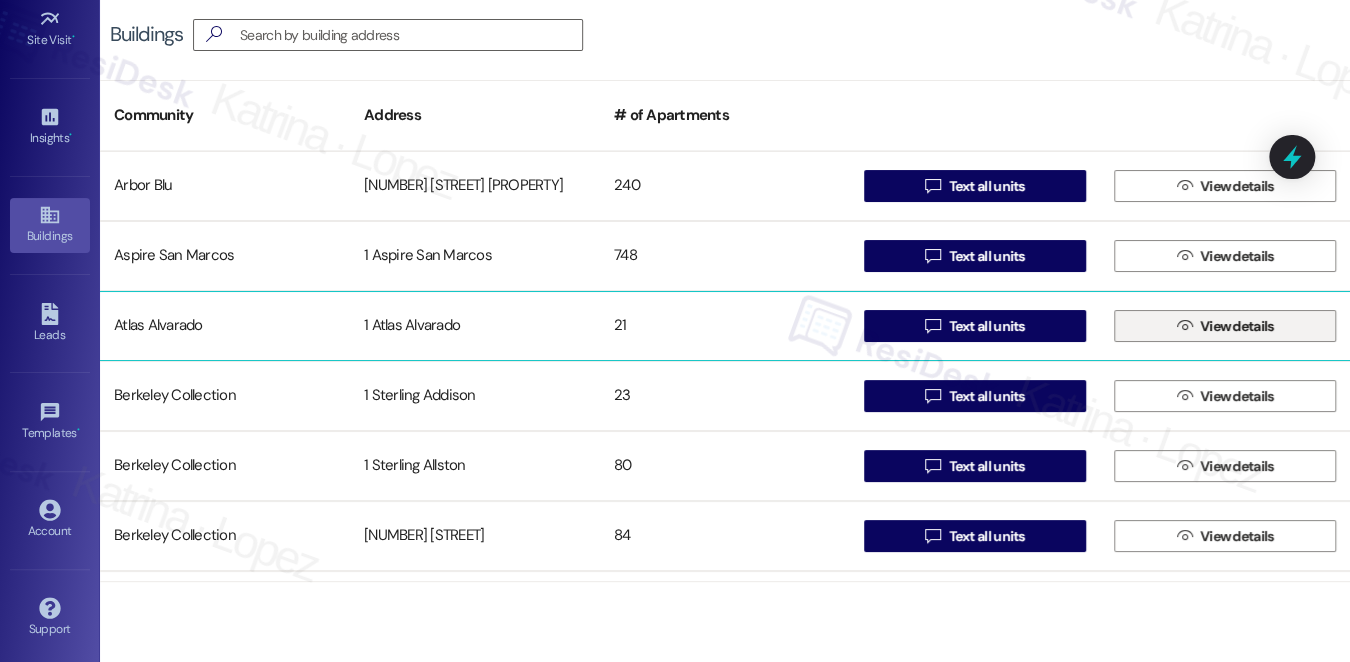 click on " View details" at bounding box center [1225, 326] 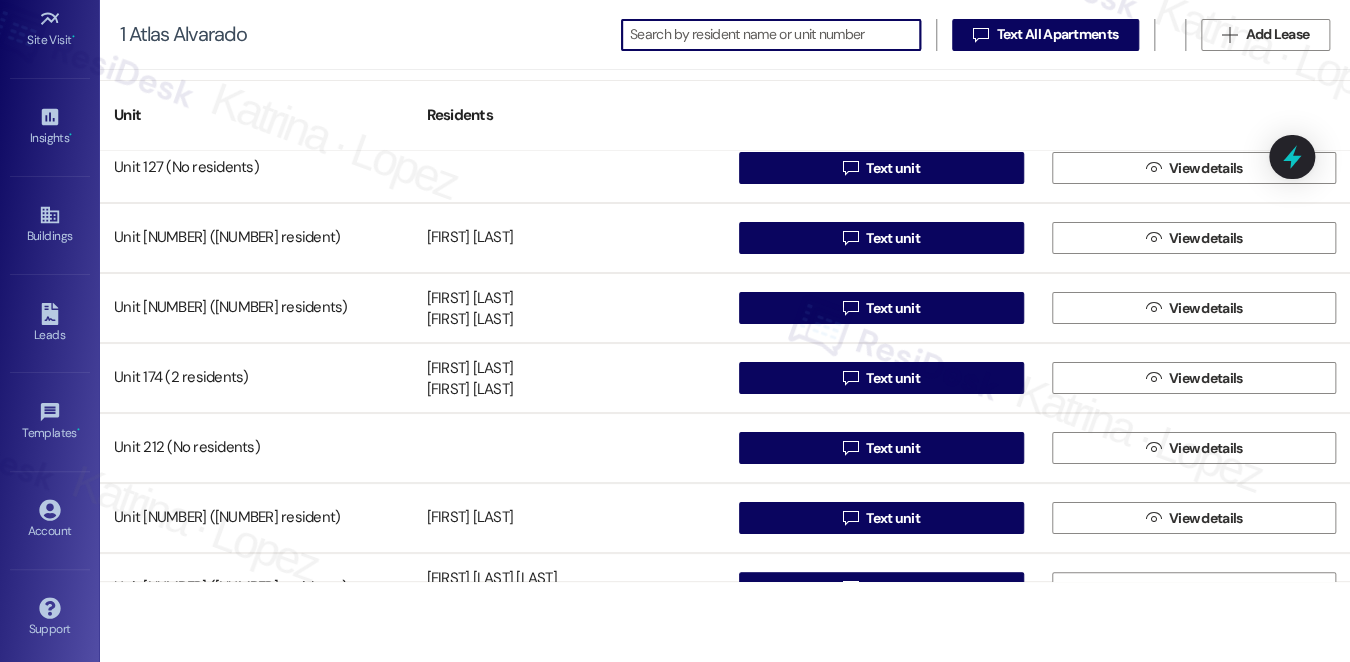 scroll, scrollTop: 0, scrollLeft: 0, axis: both 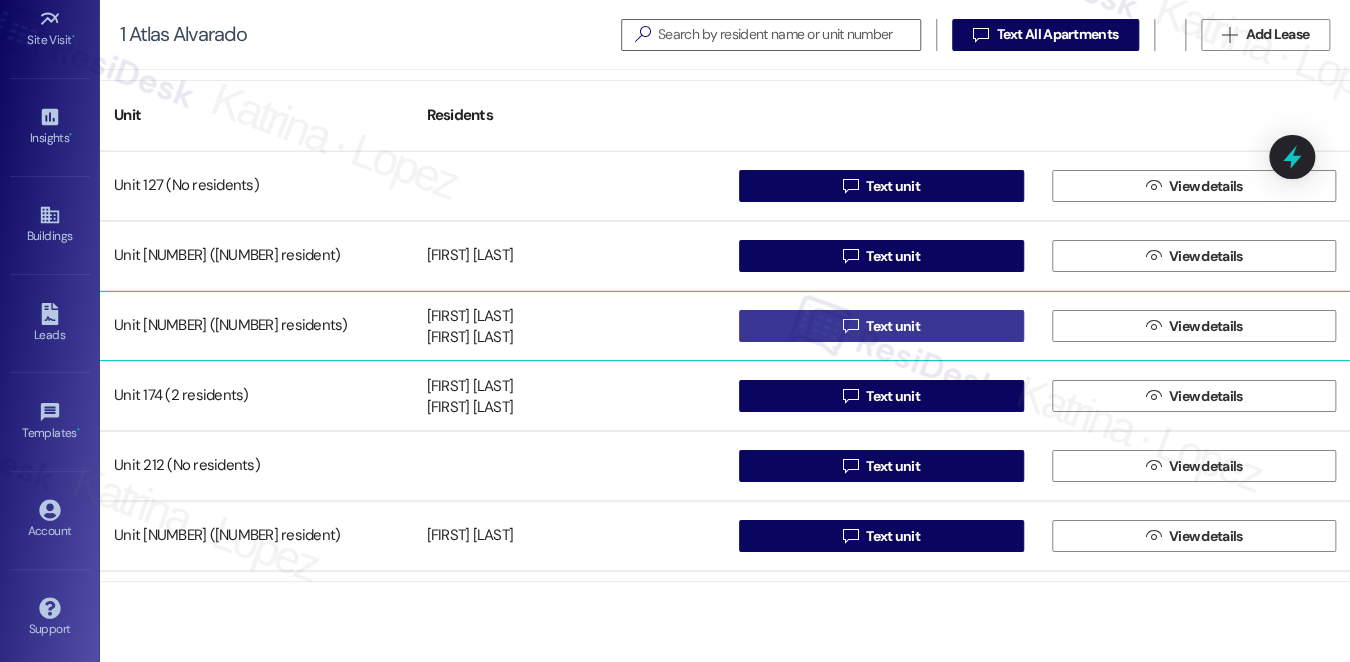 click on "" at bounding box center [850, 326] 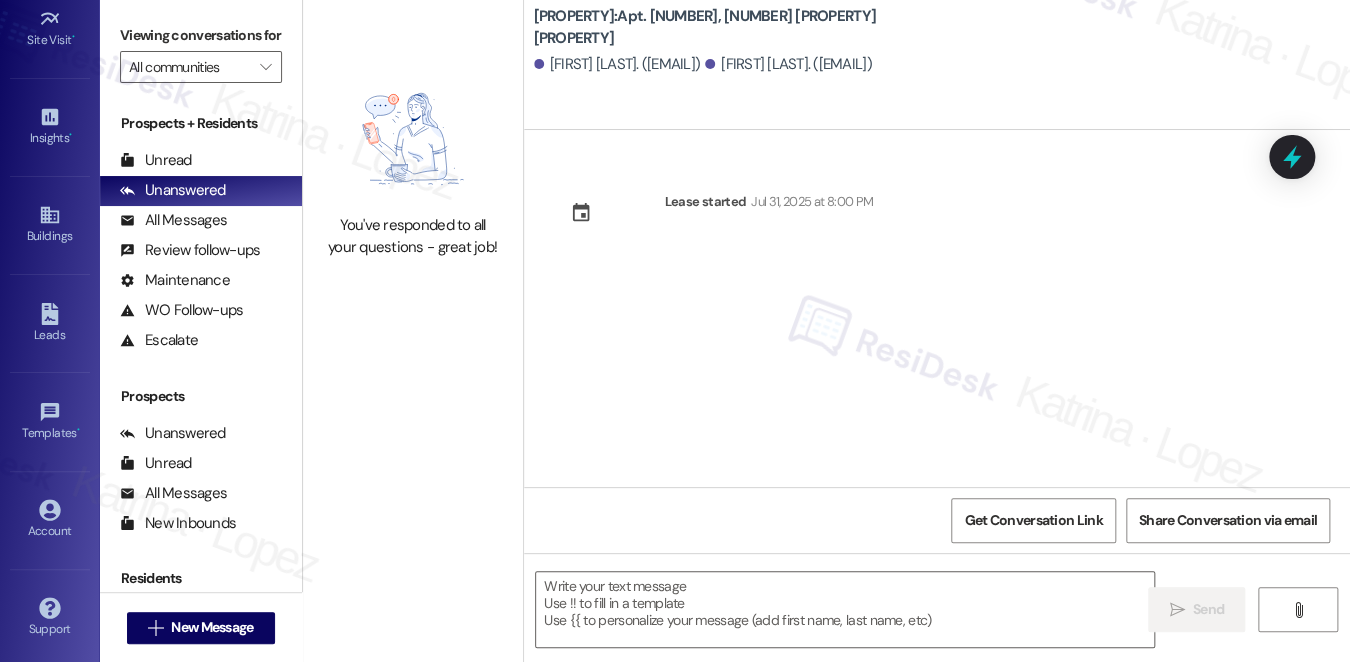 type on "Fetching suggested responses. Please feel free to read through the conversation in the meantime." 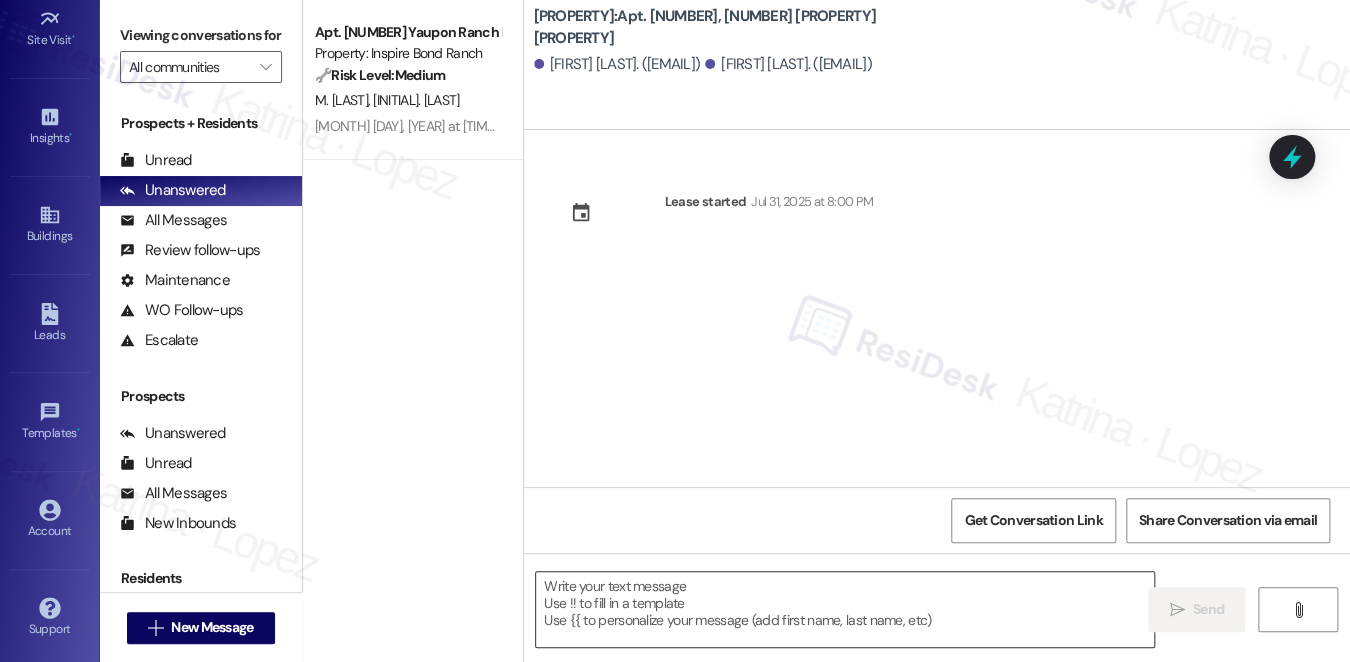 click at bounding box center [845, 609] 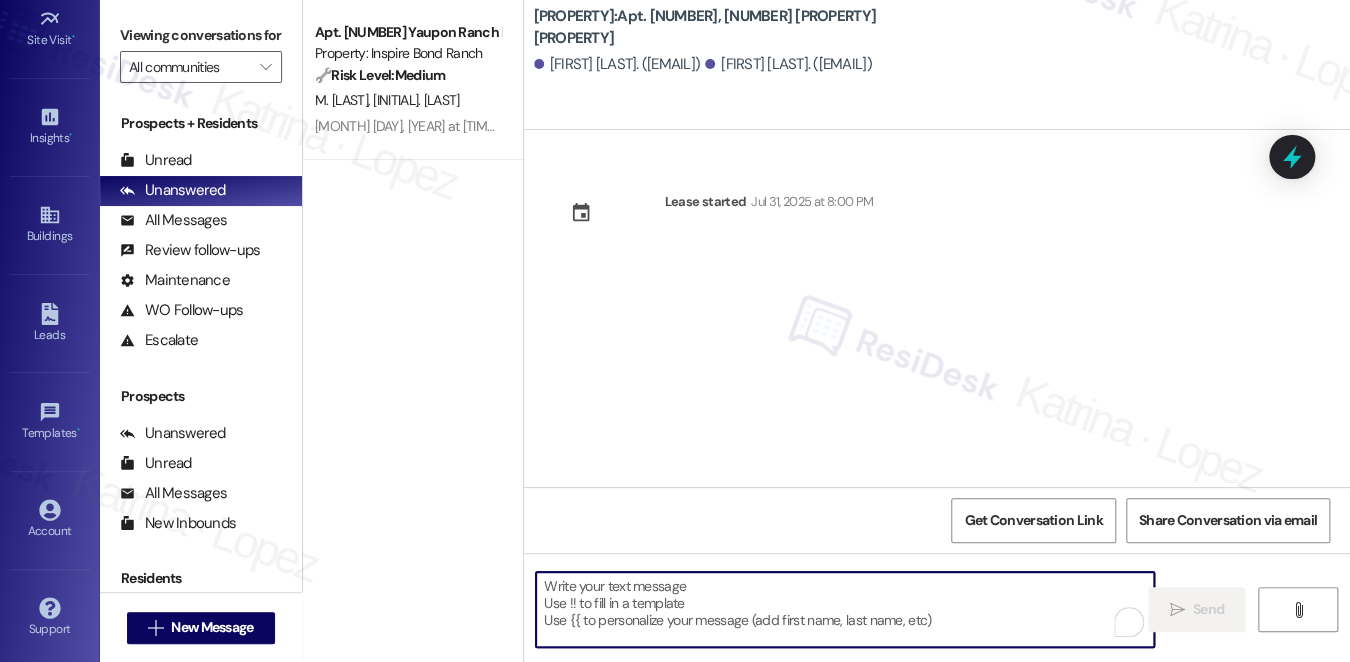 paste on "Hi {{first_name}}, I’m the new offsite Resident Support Team for {{property}}! My job is to work with your on-site management team to improve your experience at the property. Text us here at any time for assistance or questions. We will also reach out periodically for feedback." 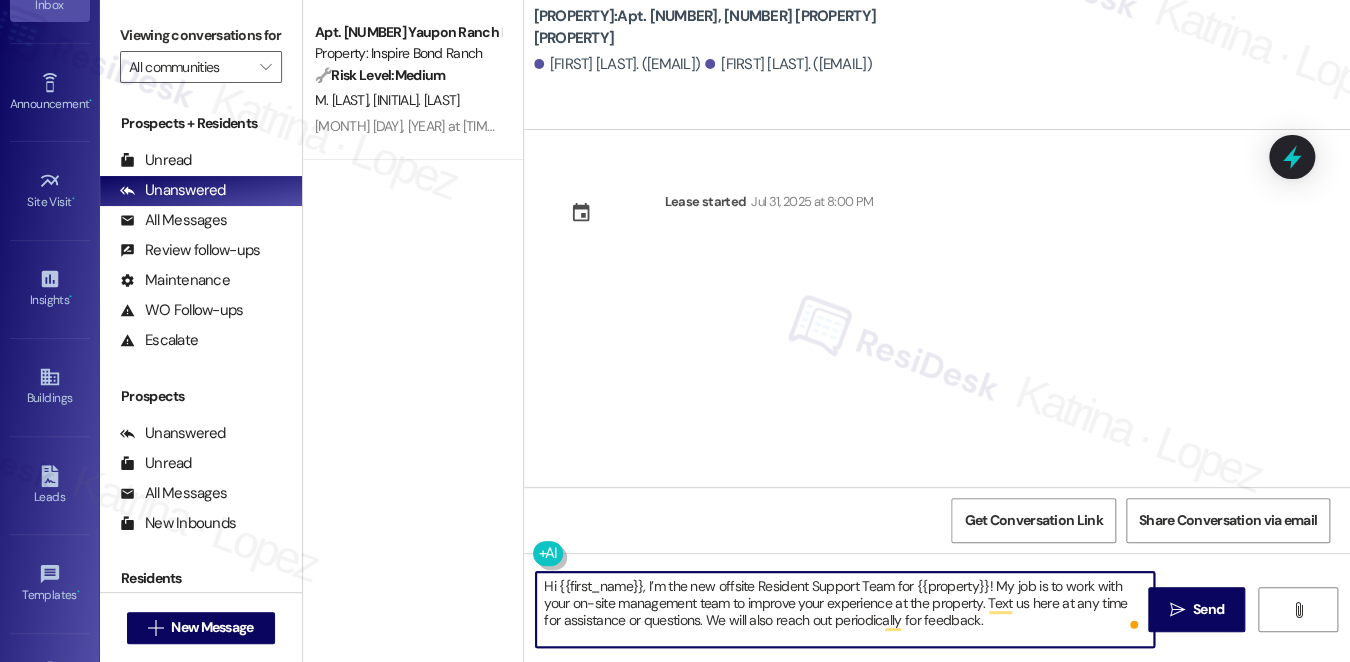 scroll, scrollTop: 0, scrollLeft: 0, axis: both 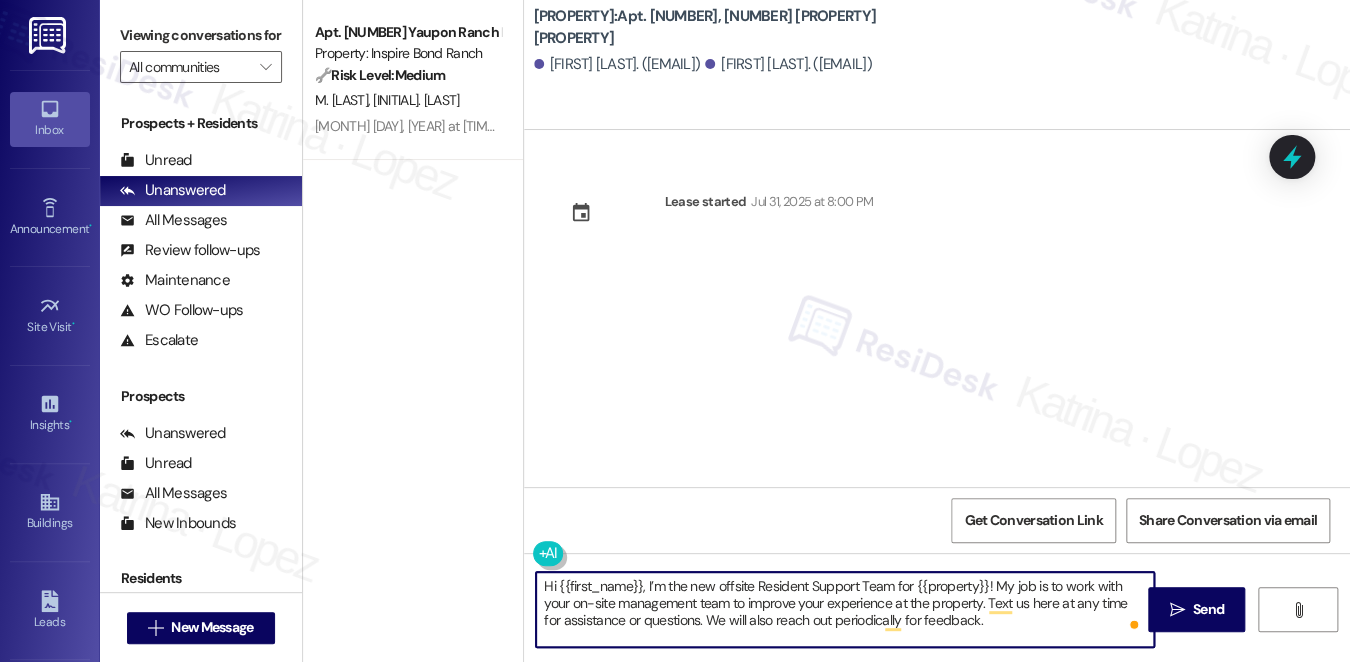 type on "Hi {{first_name}}, I’m the new offsite Resident Support Team for {{property}}! My job is to work with your on-site management team to improve your experience at the property. Text us here at any time for assistance or questions. We will also reach out periodically for feedback." 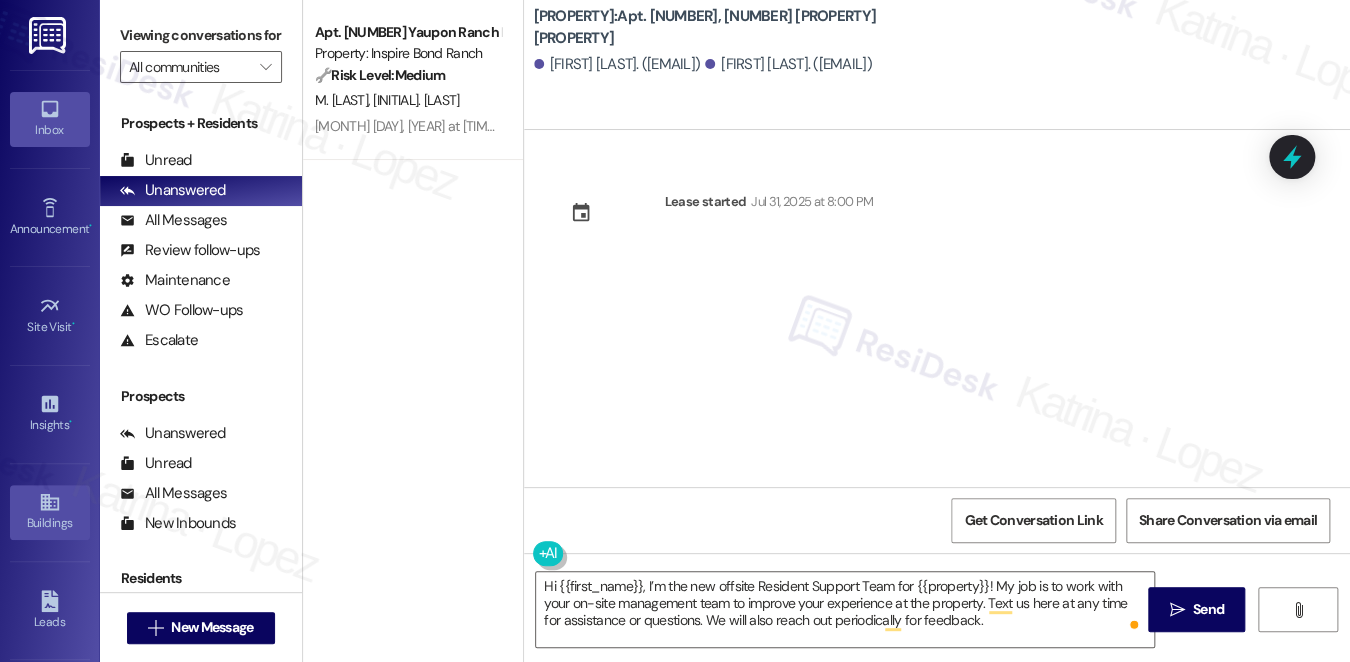 click 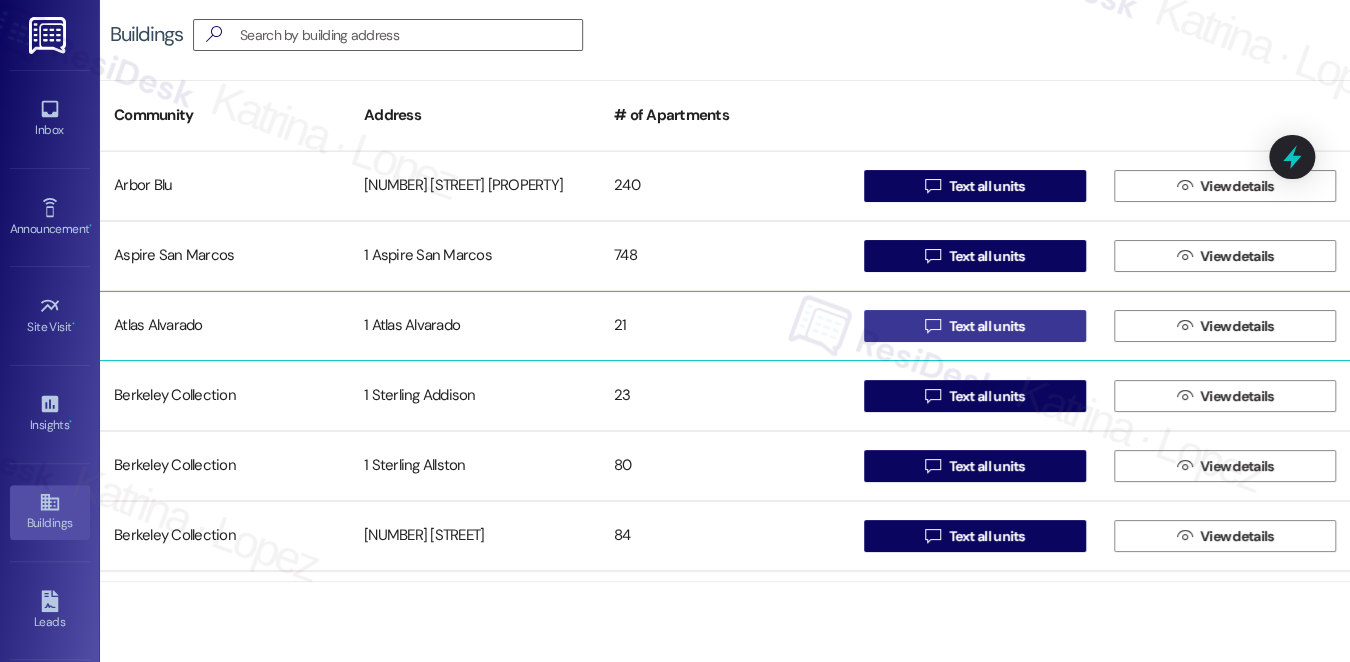 click on "Text all units" at bounding box center (987, 326) 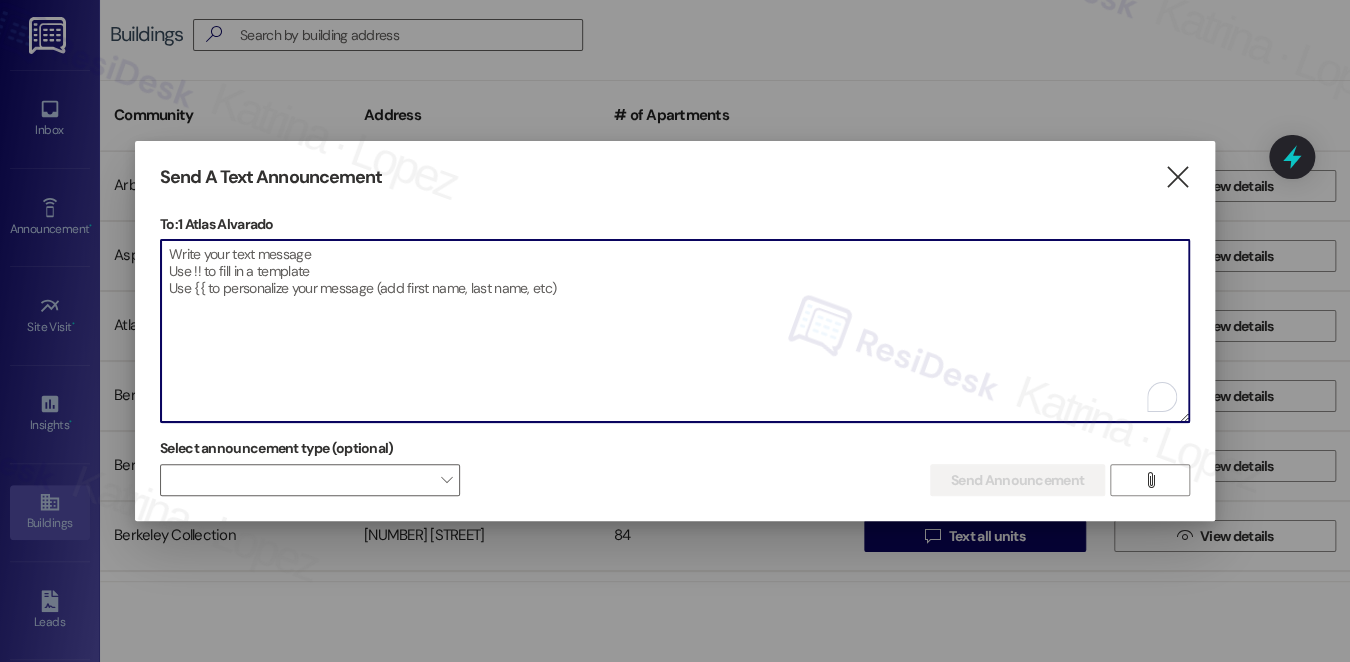 click at bounding box center (675, 331) 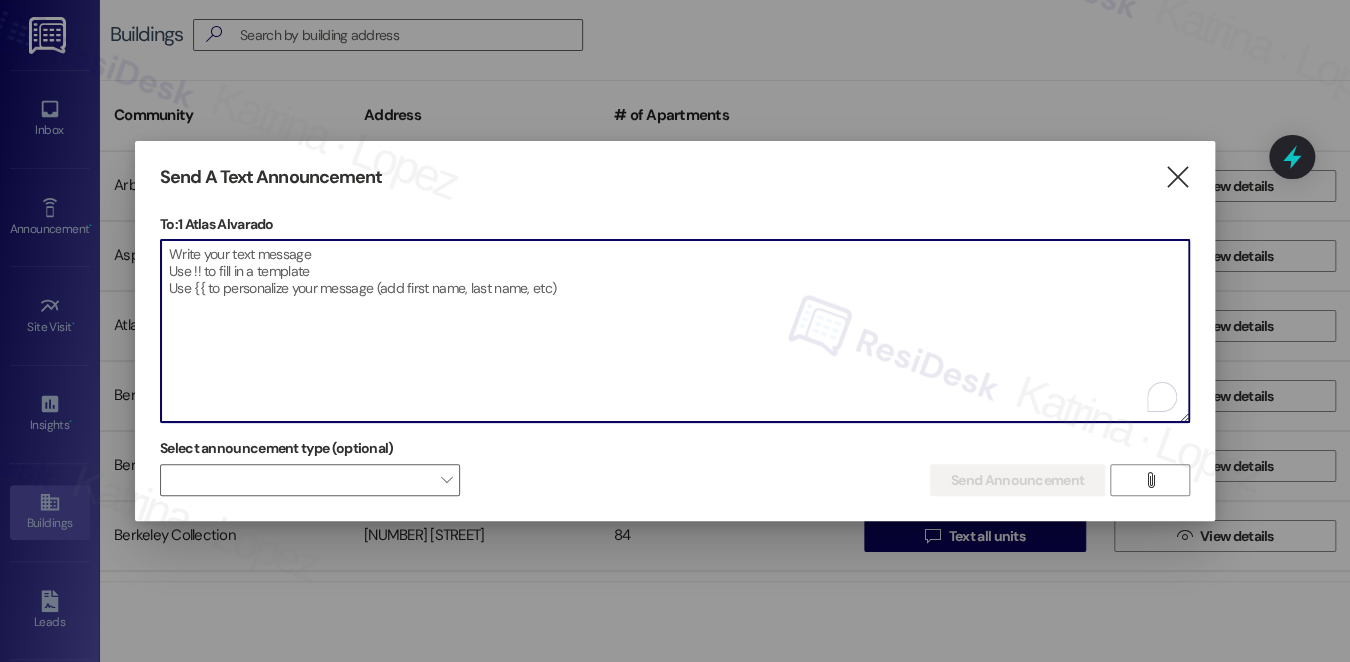 paste on "Hi {{first_name}}, I’m the new offsite Resident Support Team for {{property}}! My job is to work with your on-site management team to improve your experience at the property. Text us here at any time for assistance or questions. We will also reach out periodically for feedback." 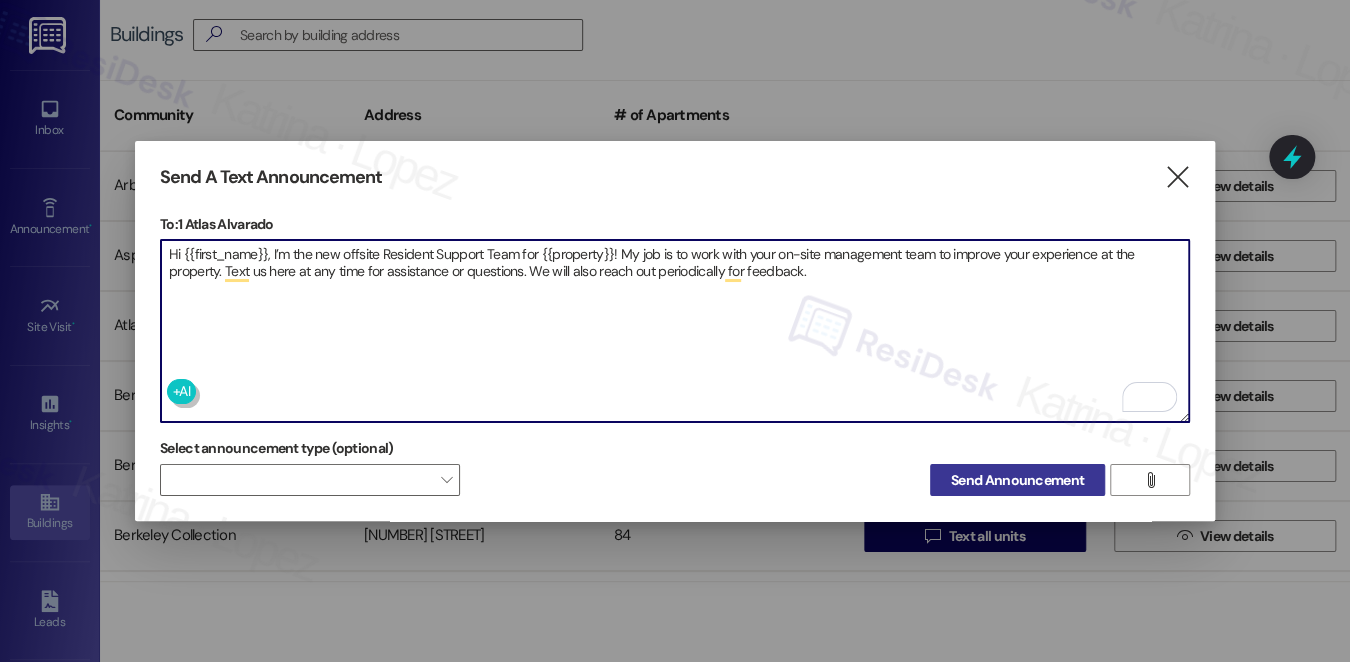 type on "Hi {{first_name}}, I’m the new offsite Resident Support Team for {{property}}! My job is to work with your on-site management team to improve your experience at the property. Text us here at any time for assistance or questions. We will also reach out periodically for feedback." 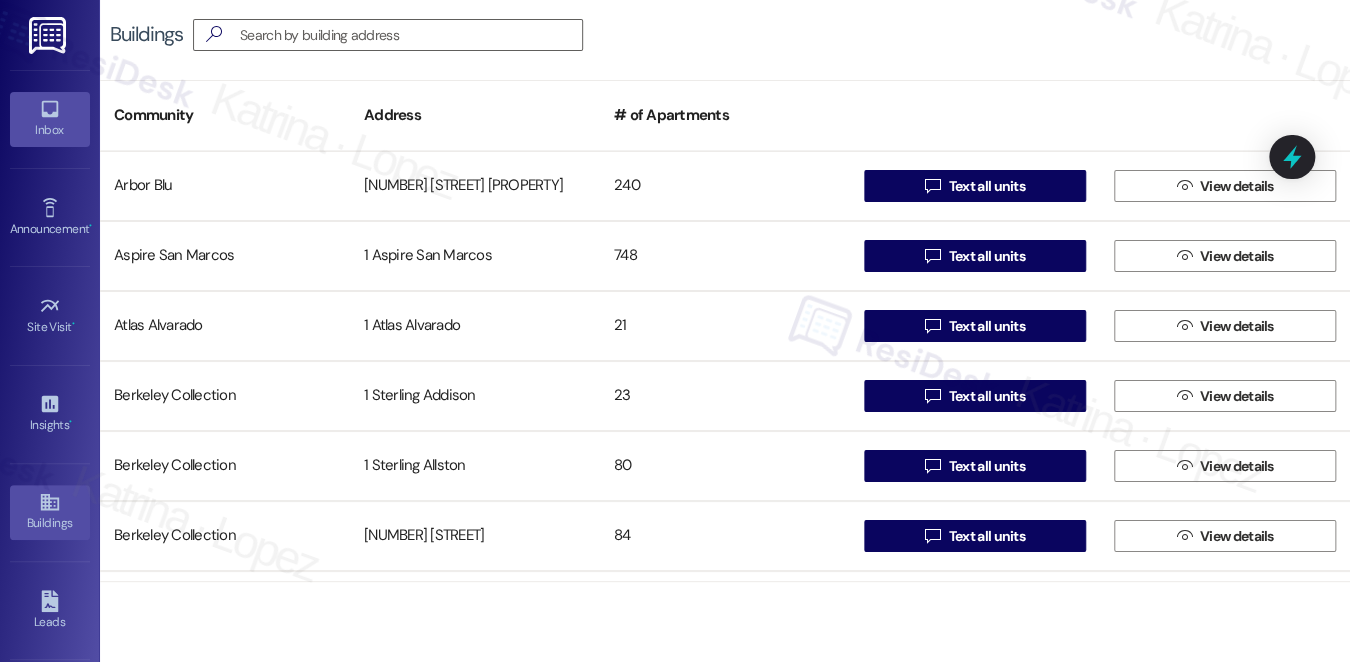 click on "Inbox" at bounding box center (50, 119) 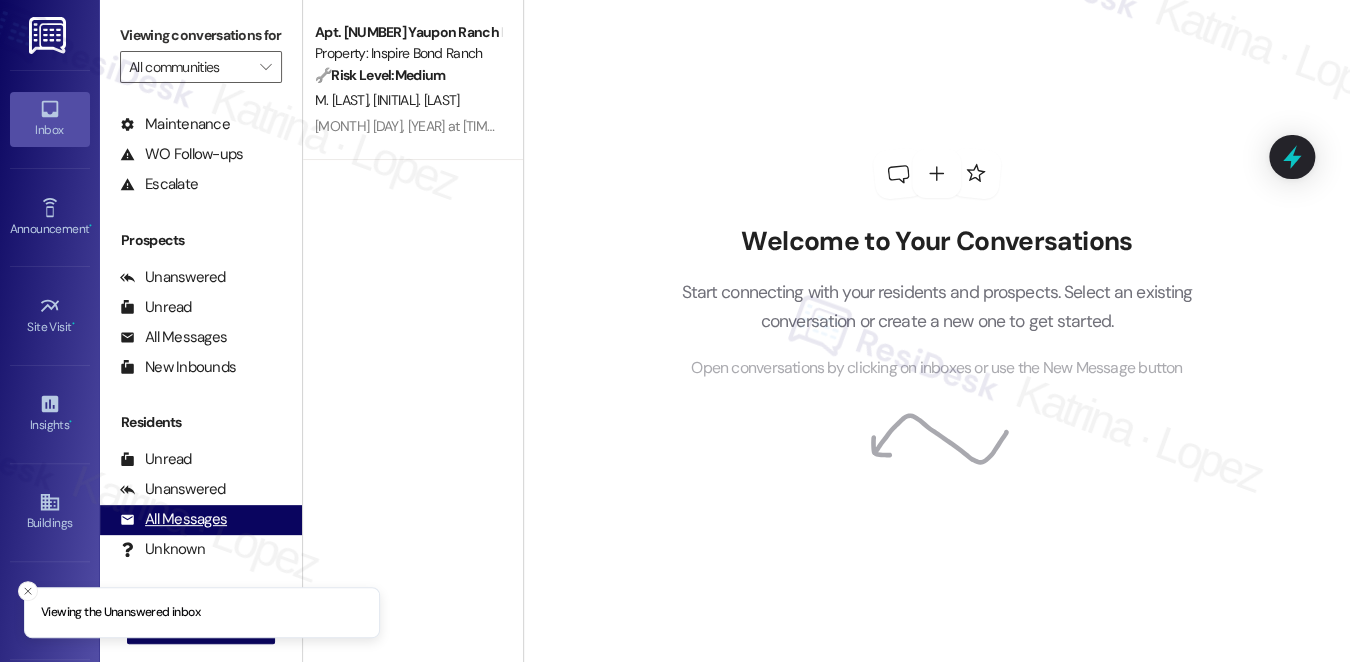 scroll, scrollTop: 240, scrollLeft: 0, axis: vertical 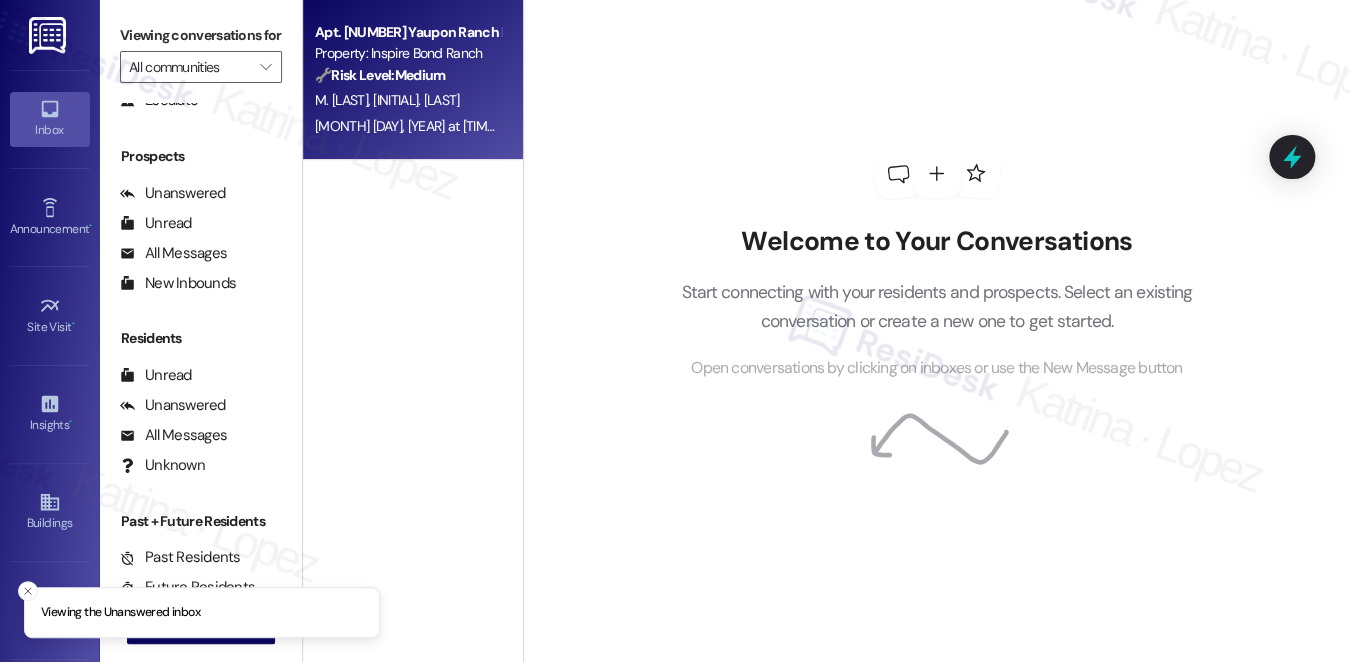 click on "[INITIAL]. [LAST]" at bounding box center (416, 100) 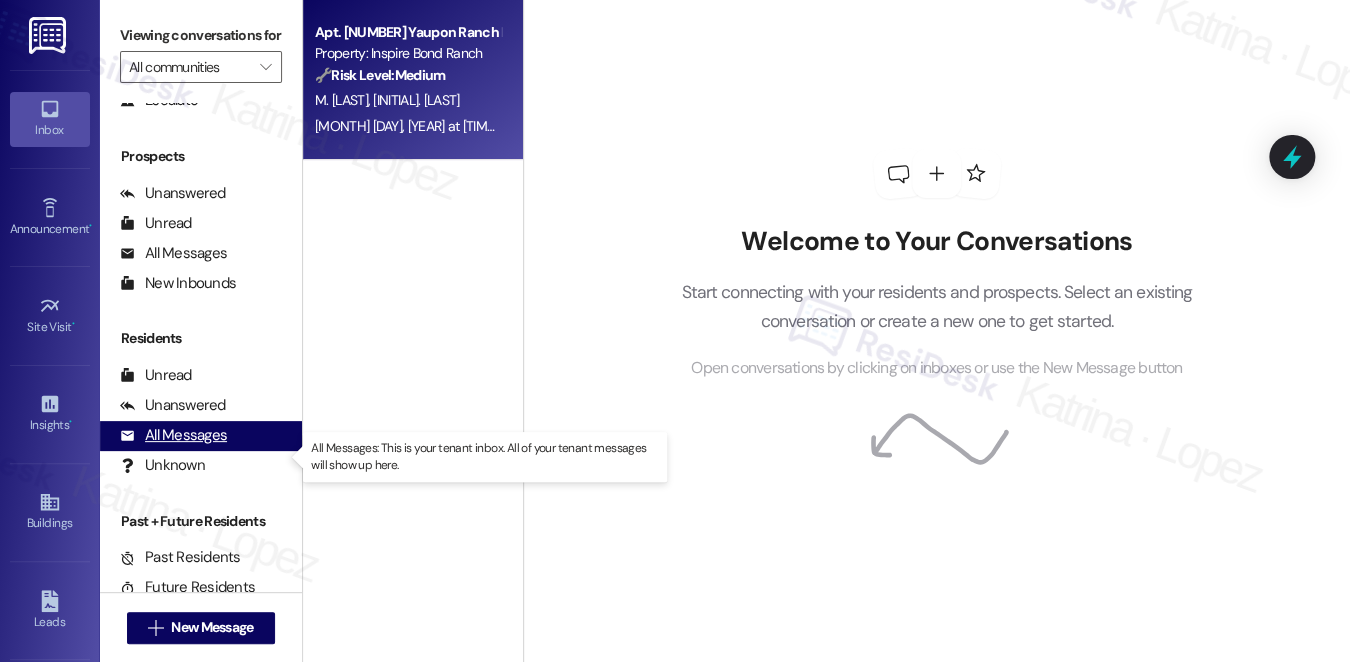 click on "All Messages" at bounding box center (173, 435) 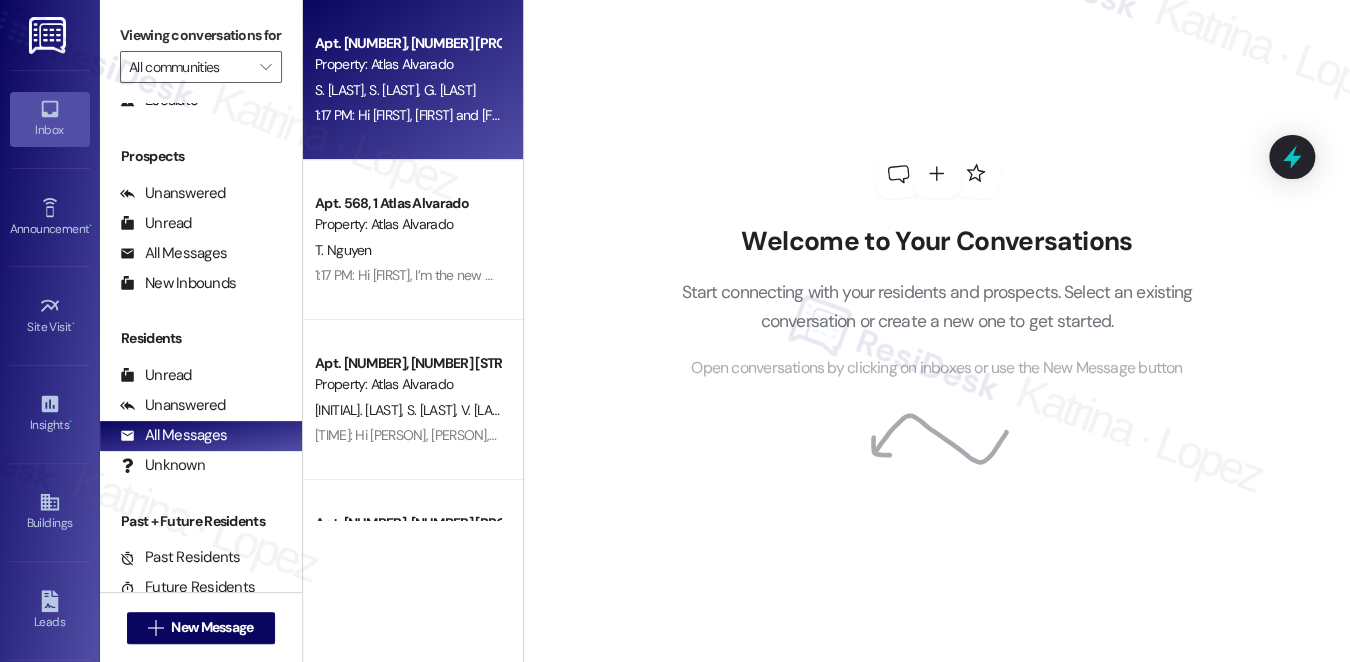 click on "TIME: Hi Shannon, Stephen and Gage, I’m the new offsite Resident Support Team for Atlas Alvarado! My job is to work with your on-site management team to improve your experience at the property. Text us here at any time for assistance or questions. We will also reach out periodically for feedback. (You can always reply STOP to opt out of future messages) TIME: Hi Shannon, Stephen and Gage, I’m the new offsite Resident Support Team for Atlas Alvarado! My job is to work with your on-site management team to improve your experience at the property. Text us here at any time for assistance or questions. We will also reach out periodically for feedback. (You can always reply STOP to opt out of future messages)" at bounding box center (1347, 115) 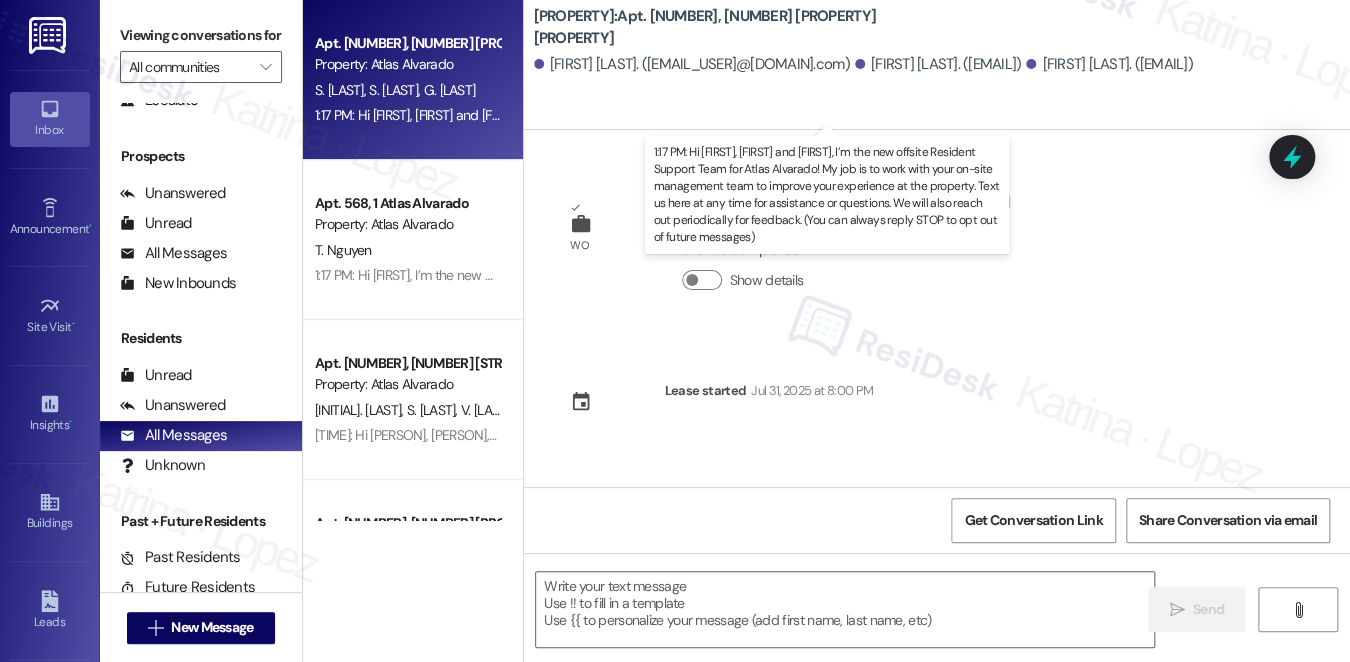 type on "Fetching suggested responses. Please feel free to read through the conversation in the meantime." 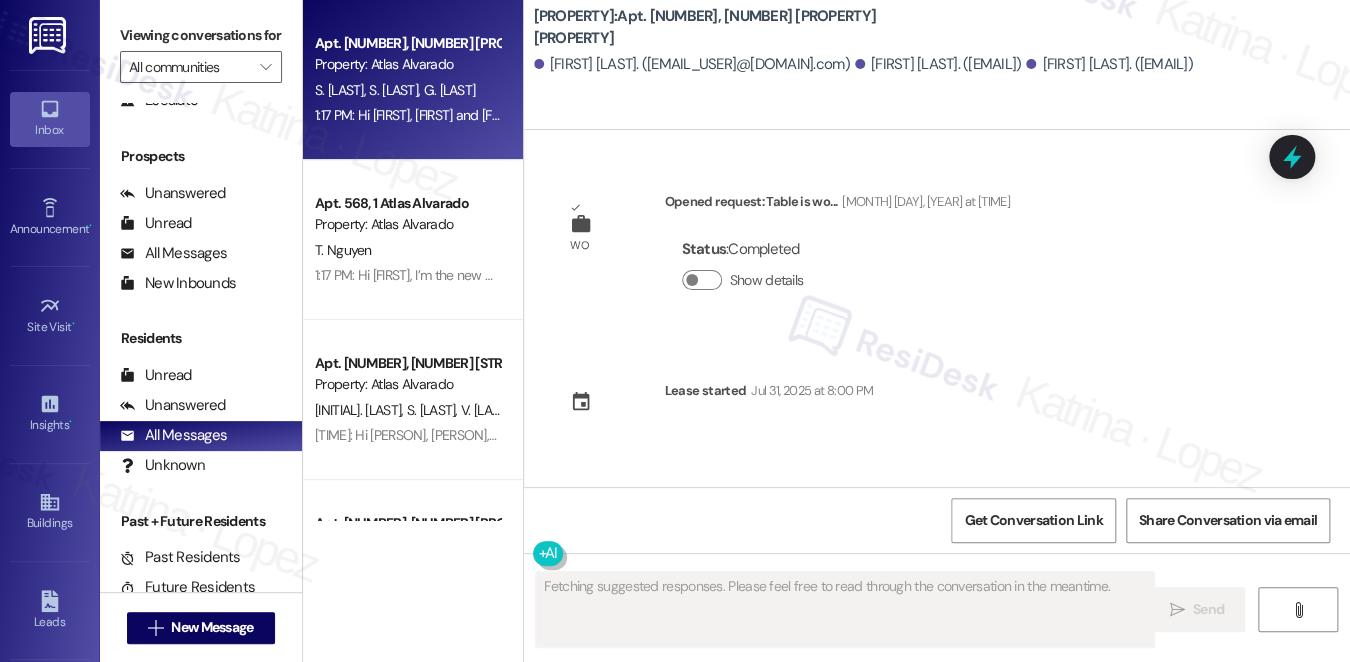 type 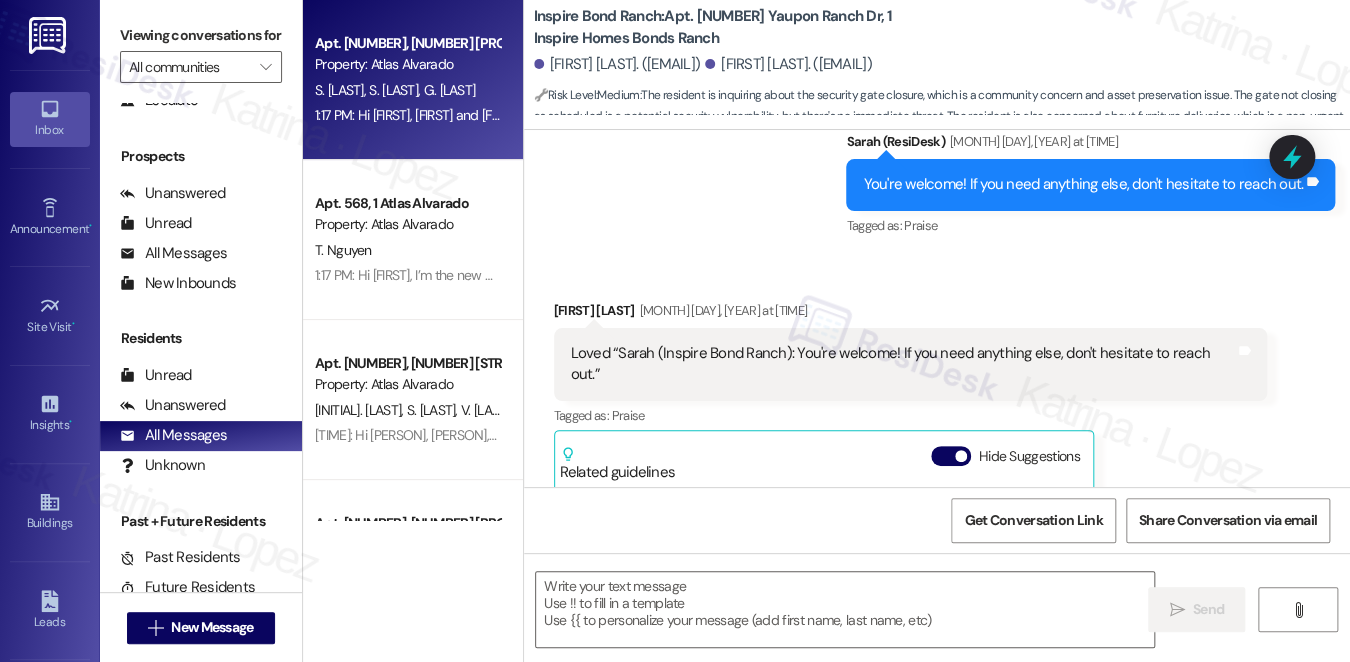 scroll, scrollTop: 2148, scrollLeft: 0, axis: vertical 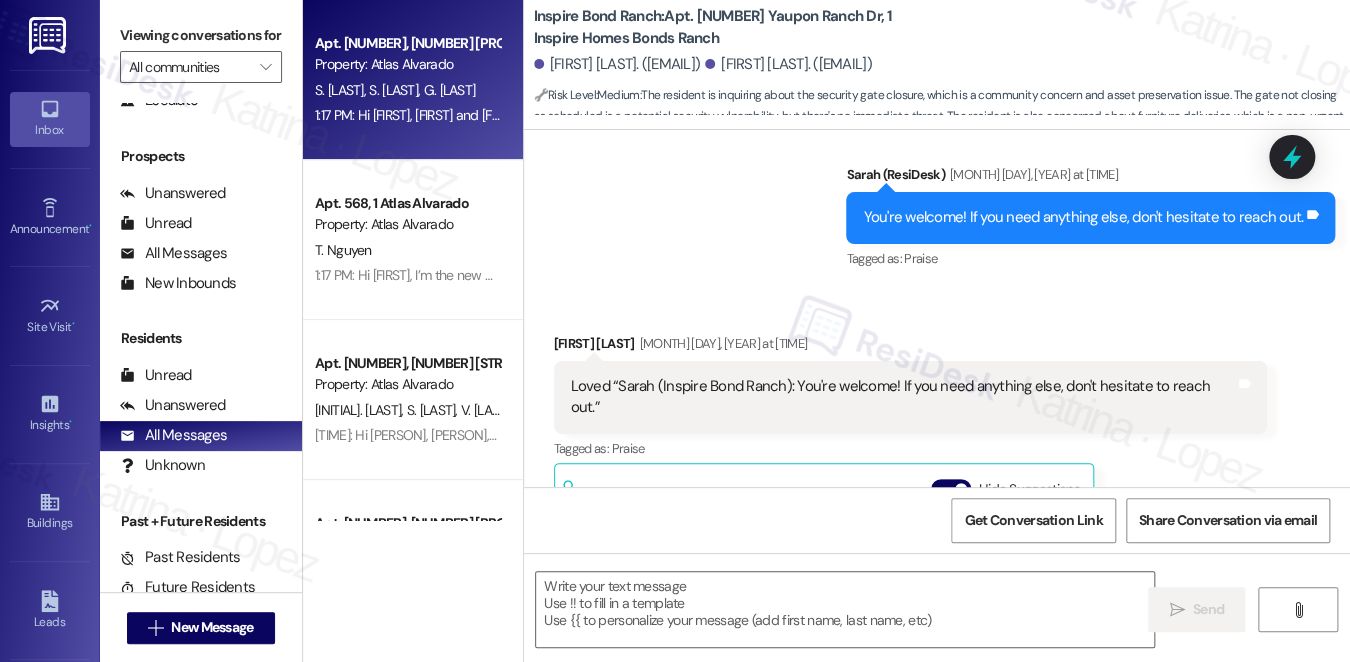 click on "You're welcome! If you need anything else, don't hesitate to reach out. Tags and notes" at bounding box center (1090, 217) 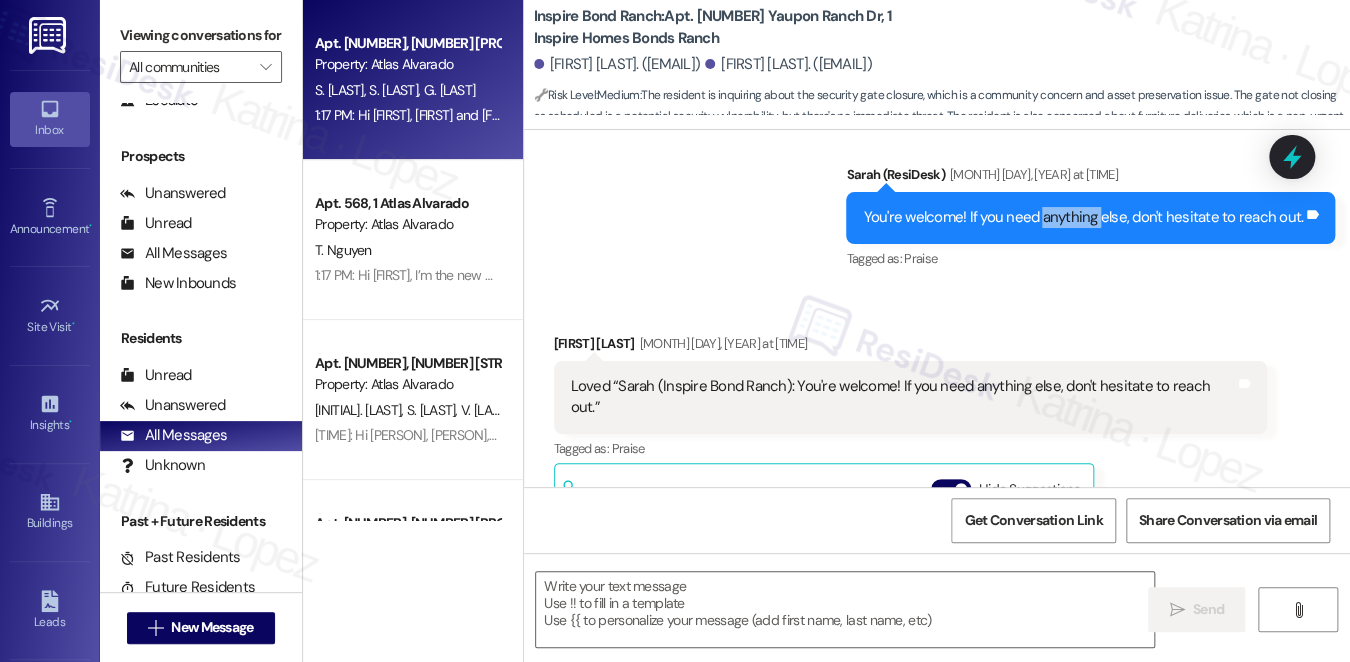 click on "You're welcome! If you need anything else, don't hesitate to reach out. Tags and notes" at bounding box center (1090, 217) 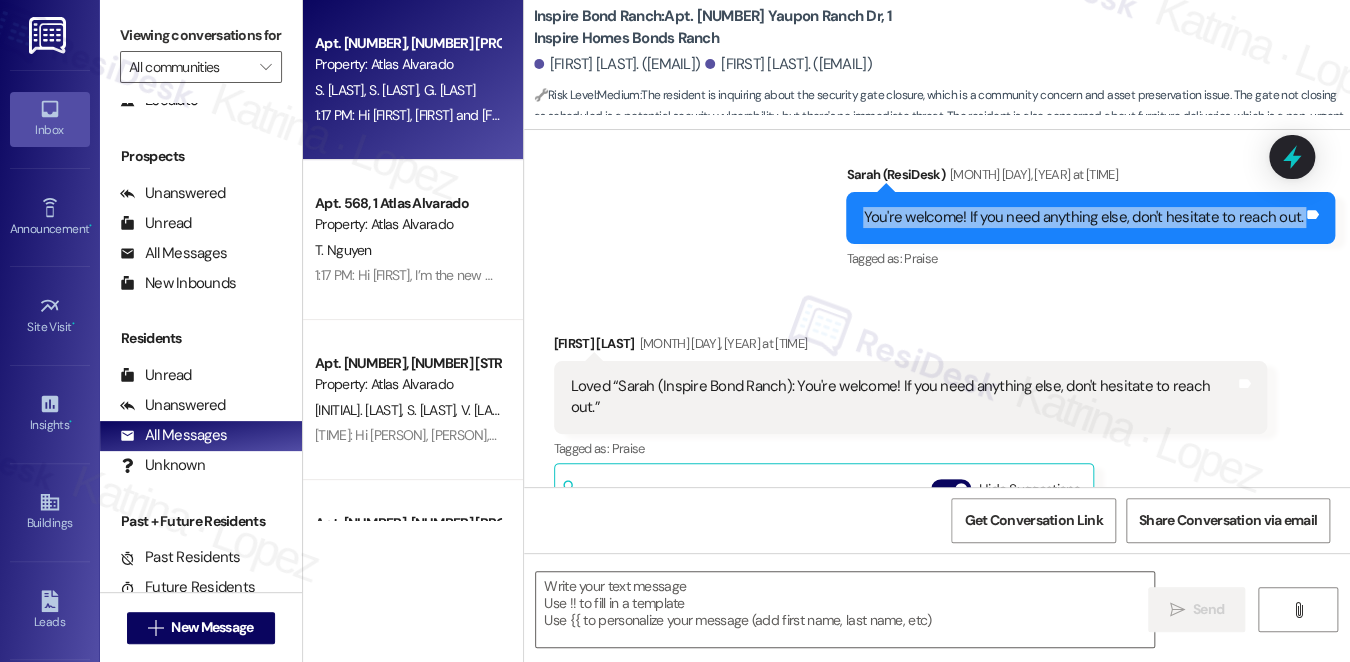 click on "You're welcome! If you need anything else, don't hesitate to reach out. Tags and notes" at bounding box center [1090, 217] 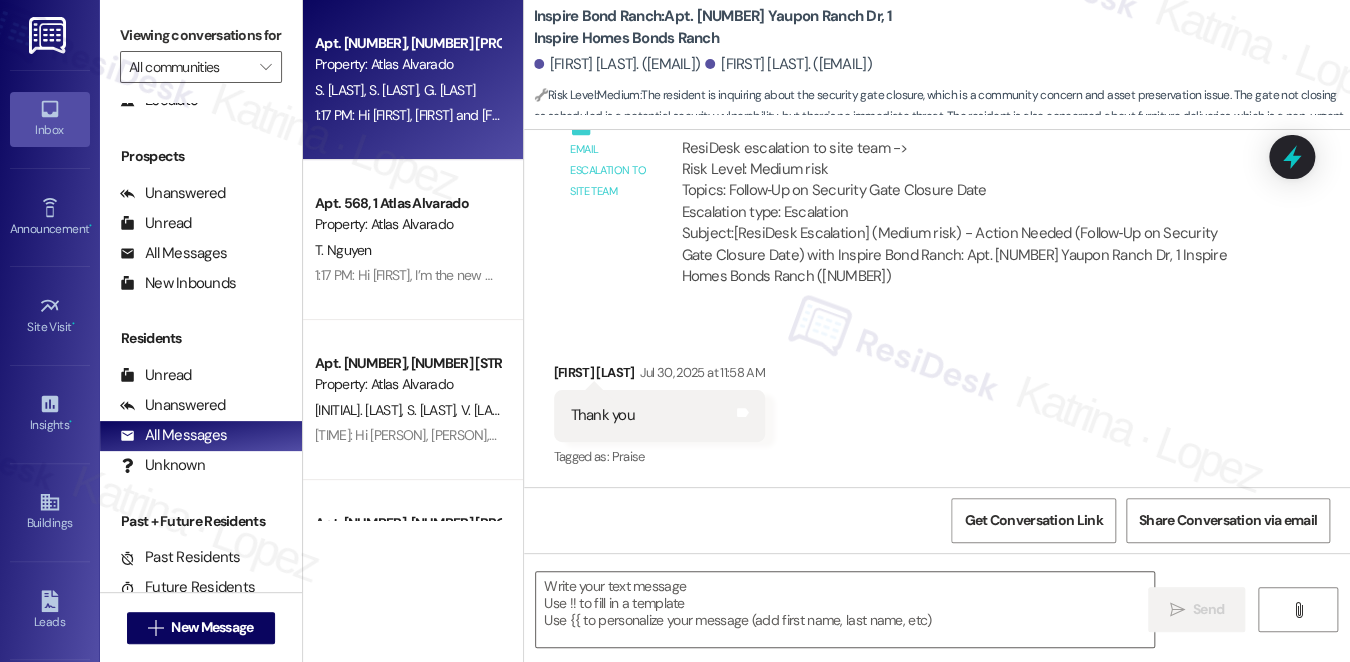 scroll, scrollTop: 1748, scrollLeft: 0, axis: vertical 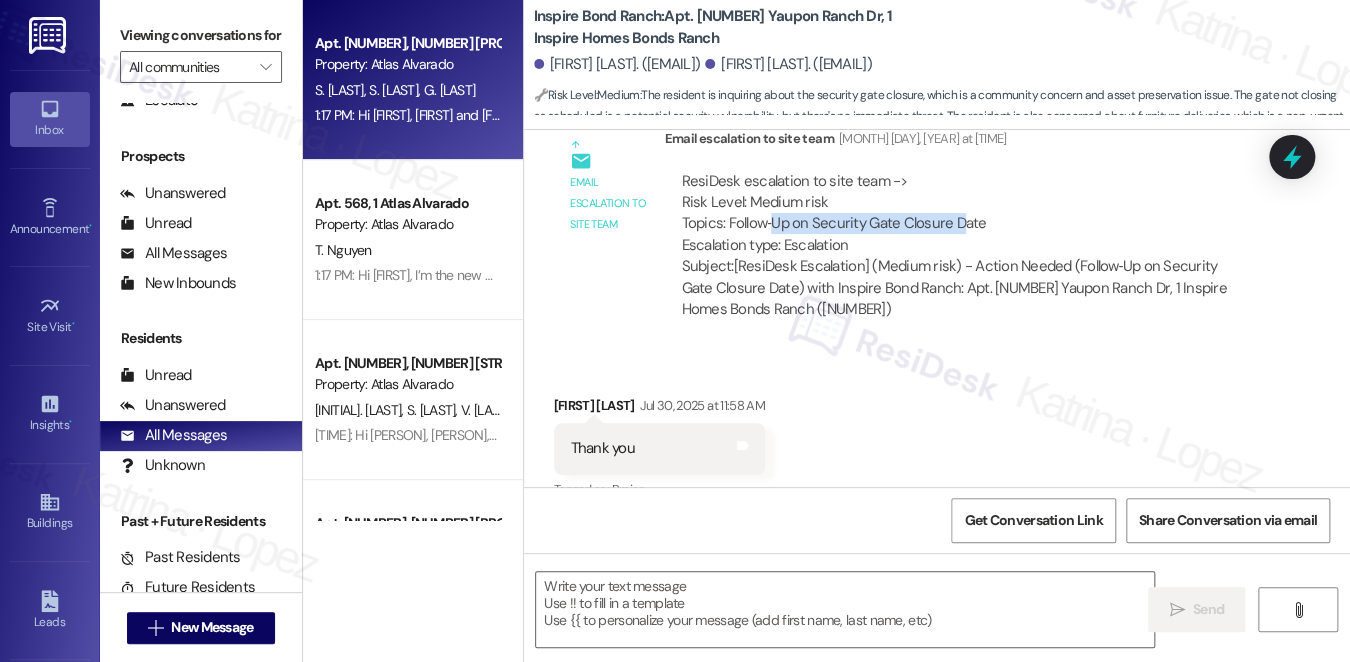 drag, startPoint x: 768, startPoint y: 234, endPoint x: 957, endPoint y: 224, distance: 189.26436 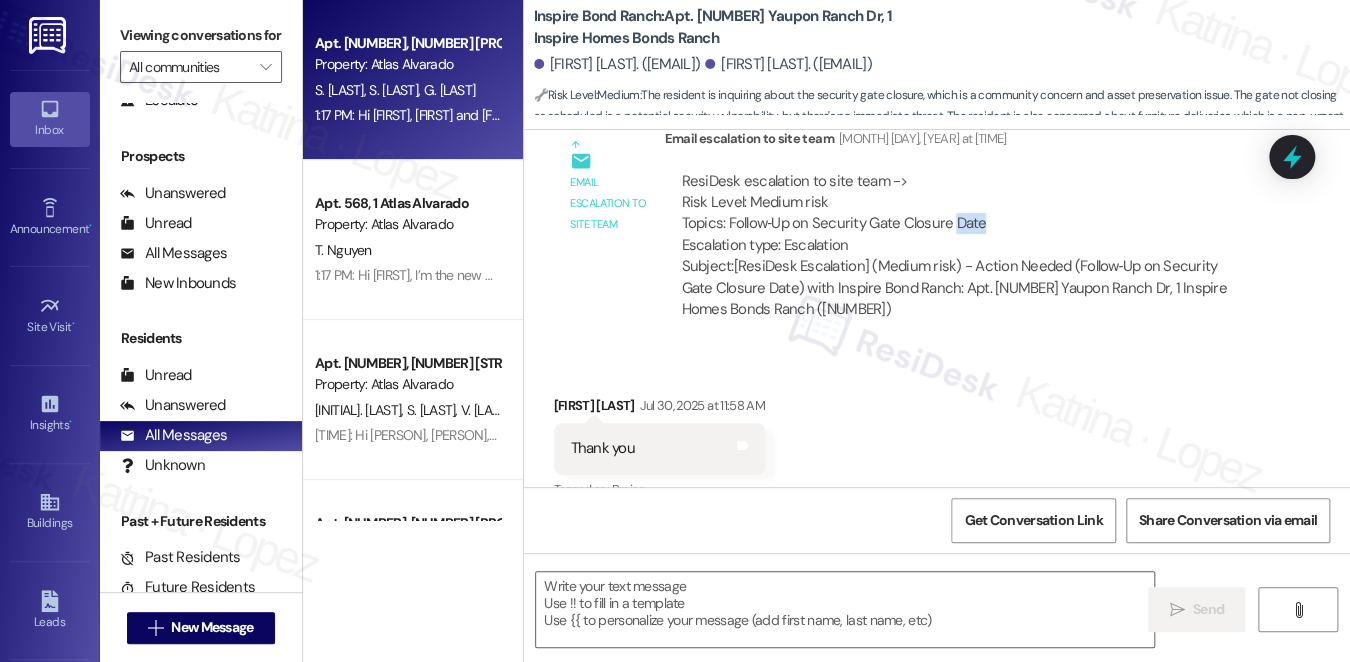 click on "ResiDesk escalation to site team ->
Risk Level: Medium risk
Topics: Follow‑Up on Security Gate Closure Date
Escalation type: Escalation" at bounding box center (966, 214) 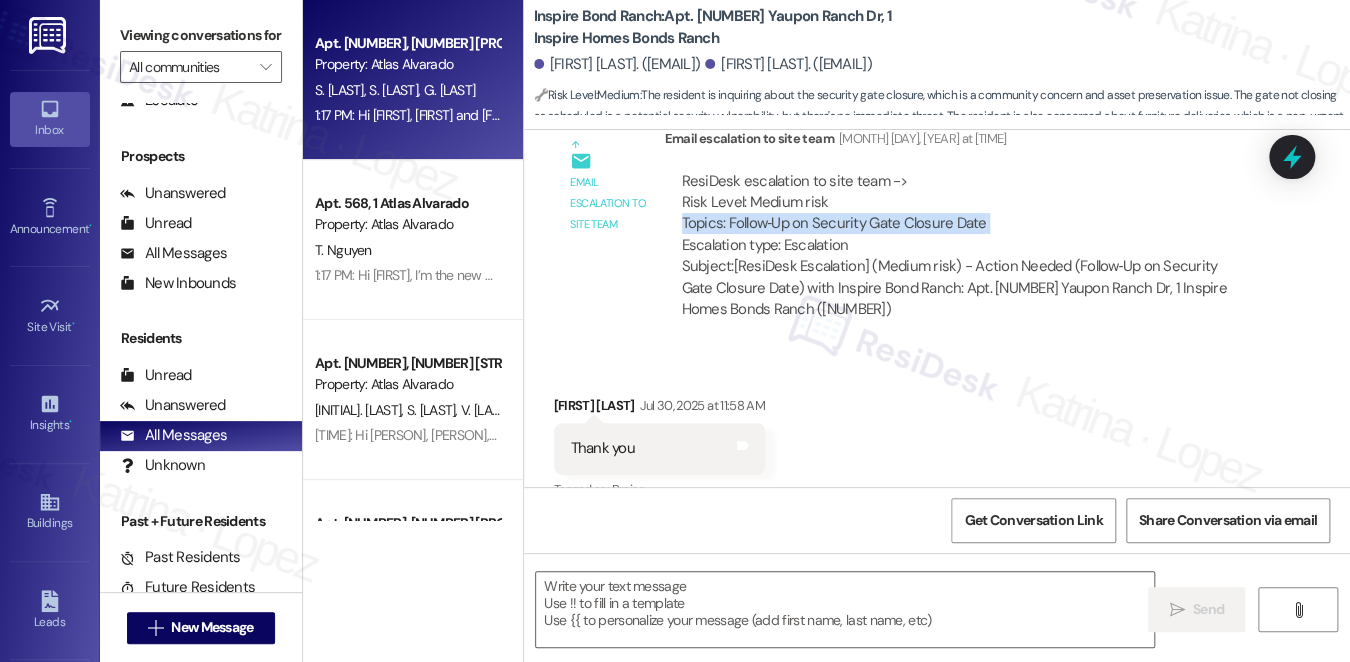 click on "ResiDesk escalation to site team ->
Risk Level: Medium risk
Topics: Follow‑Up on Security Gate Closure Date
Escalation type: Escalation" at bounding box center (966, 214) 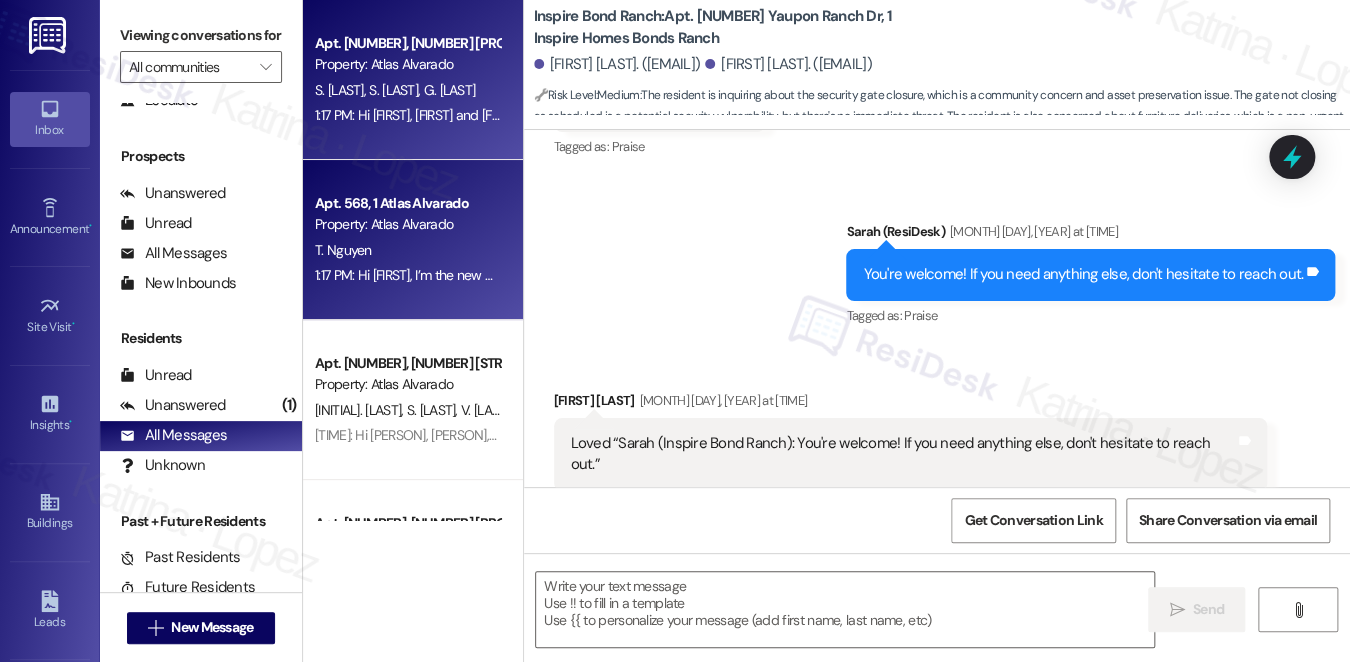 scroll, scrollTop: 2348, scrollLeft: 0, axis: vertical 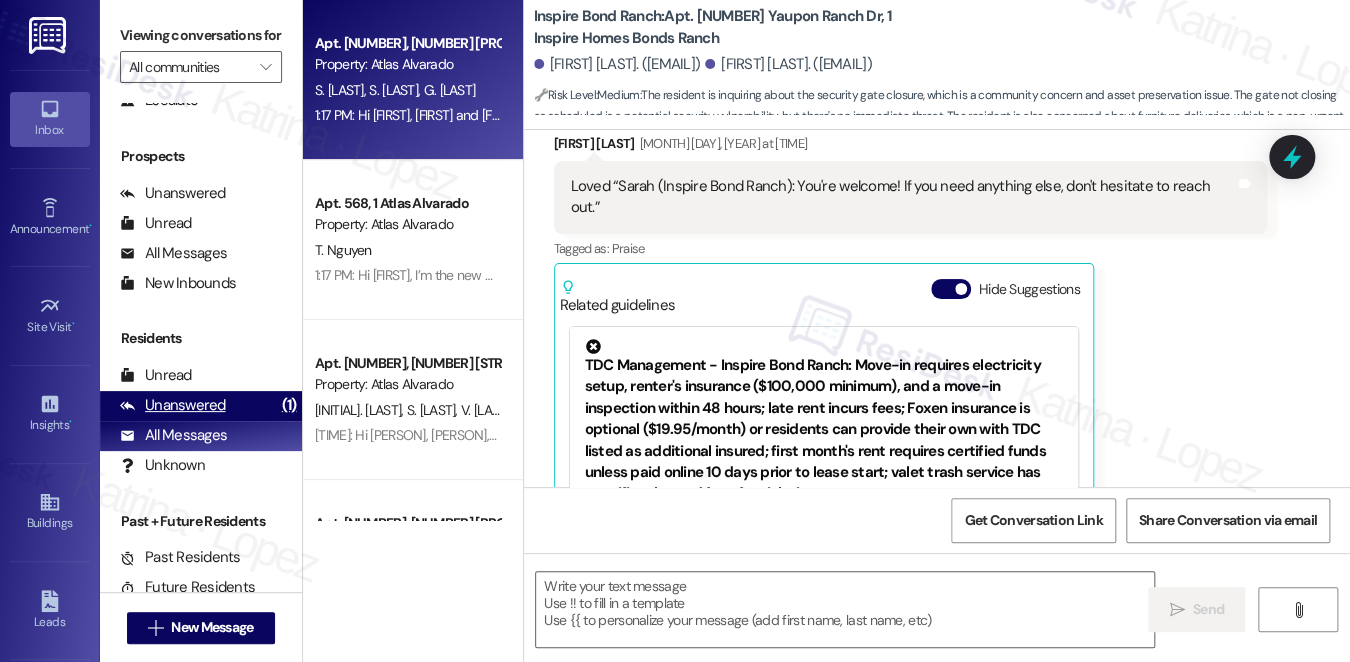 click on "Unanswered" at bounding box center [173, 405] 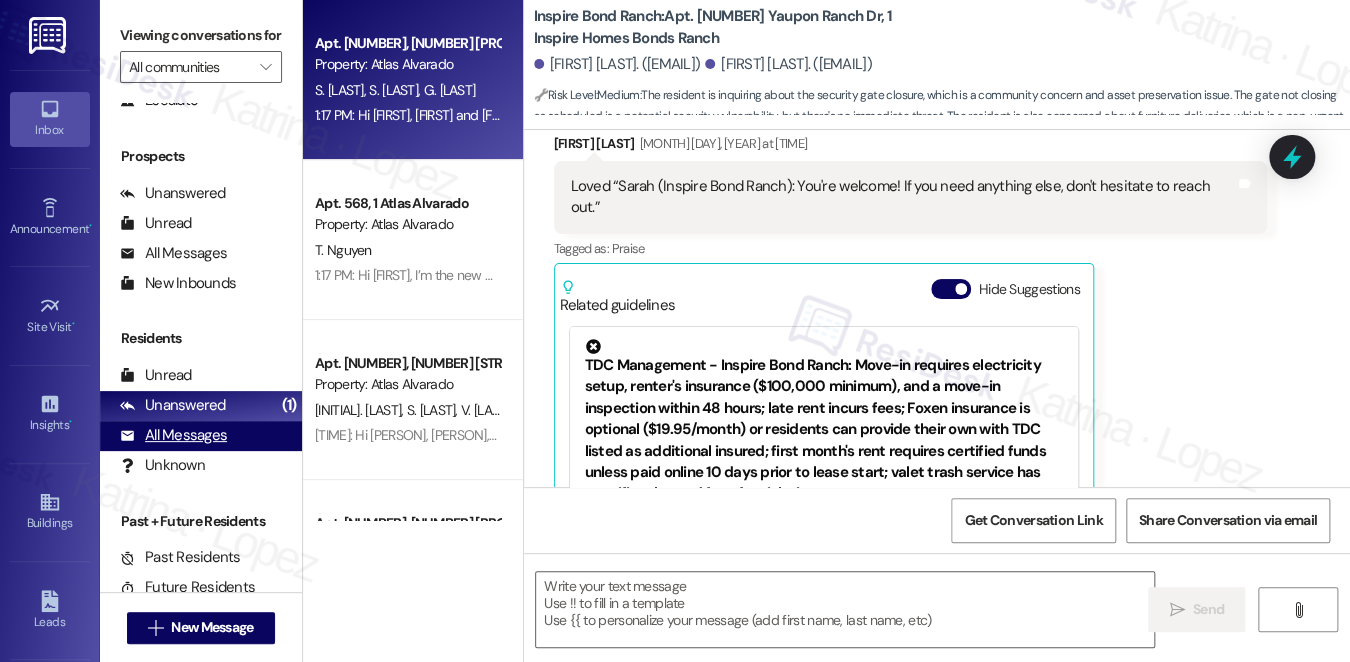 click on "All Messages" at bounding box center (173, 435) 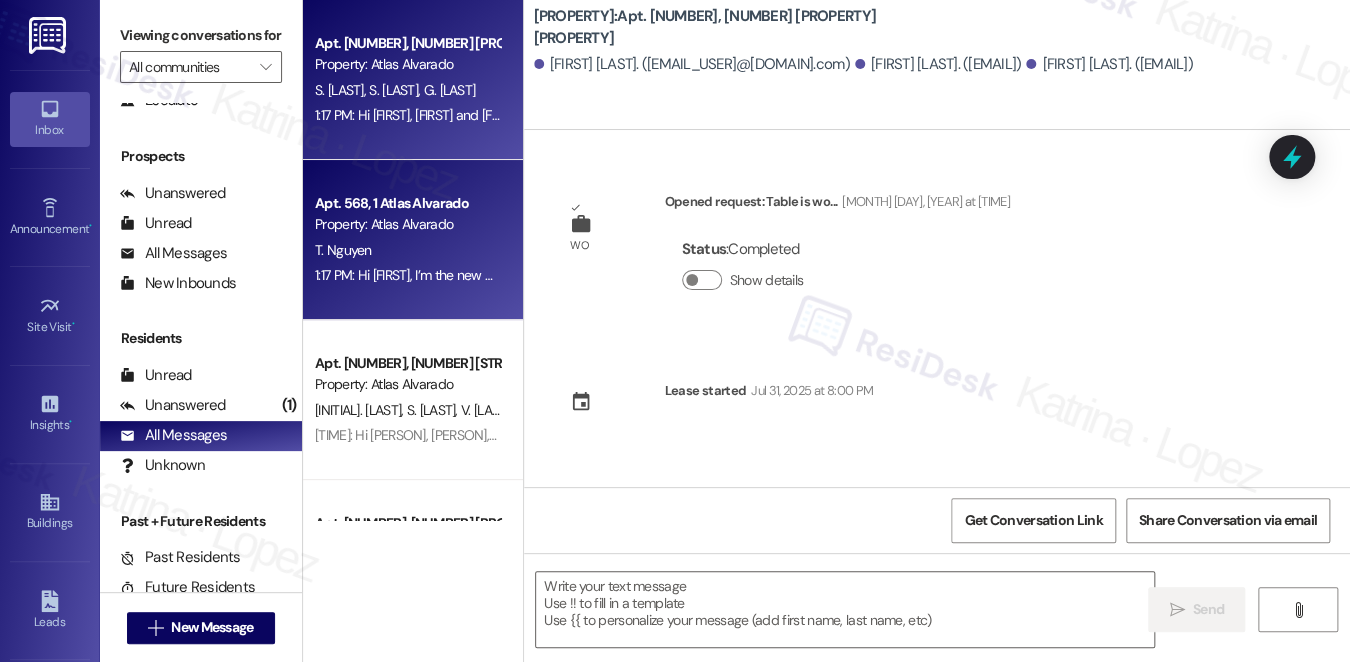 type on "Fetching suggested responses. Please feel free to read through the conversation in the meantime." 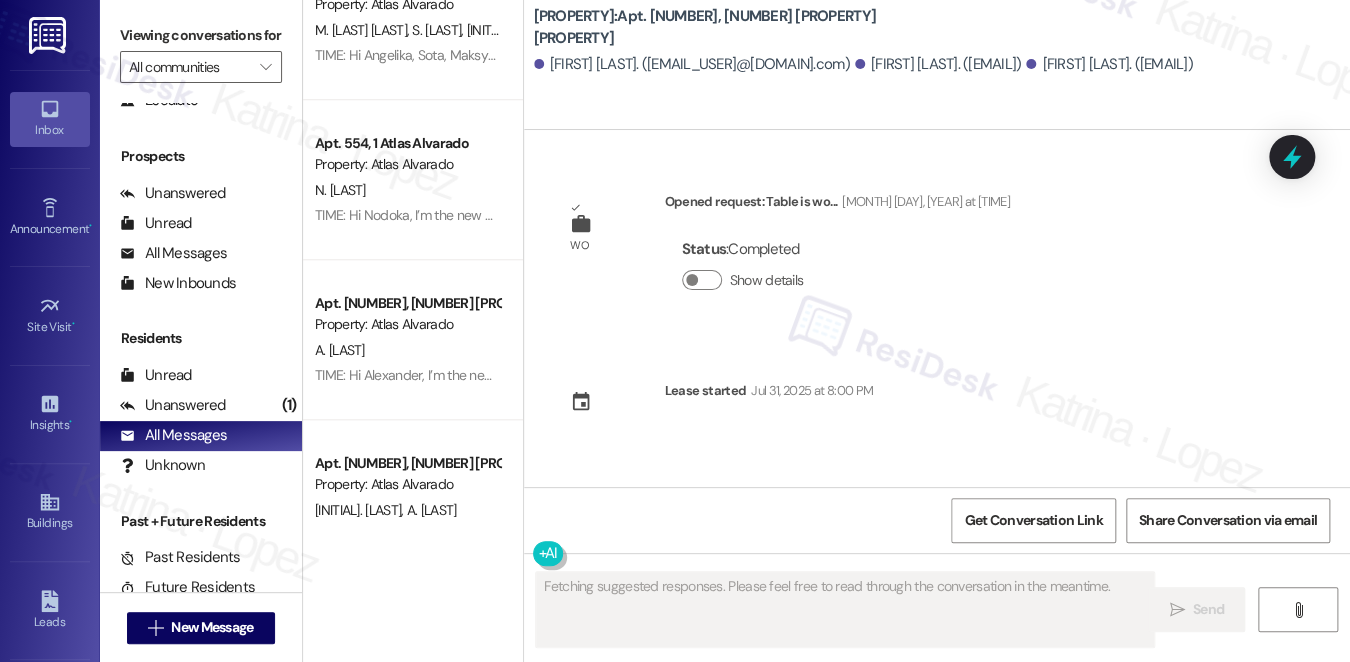 type 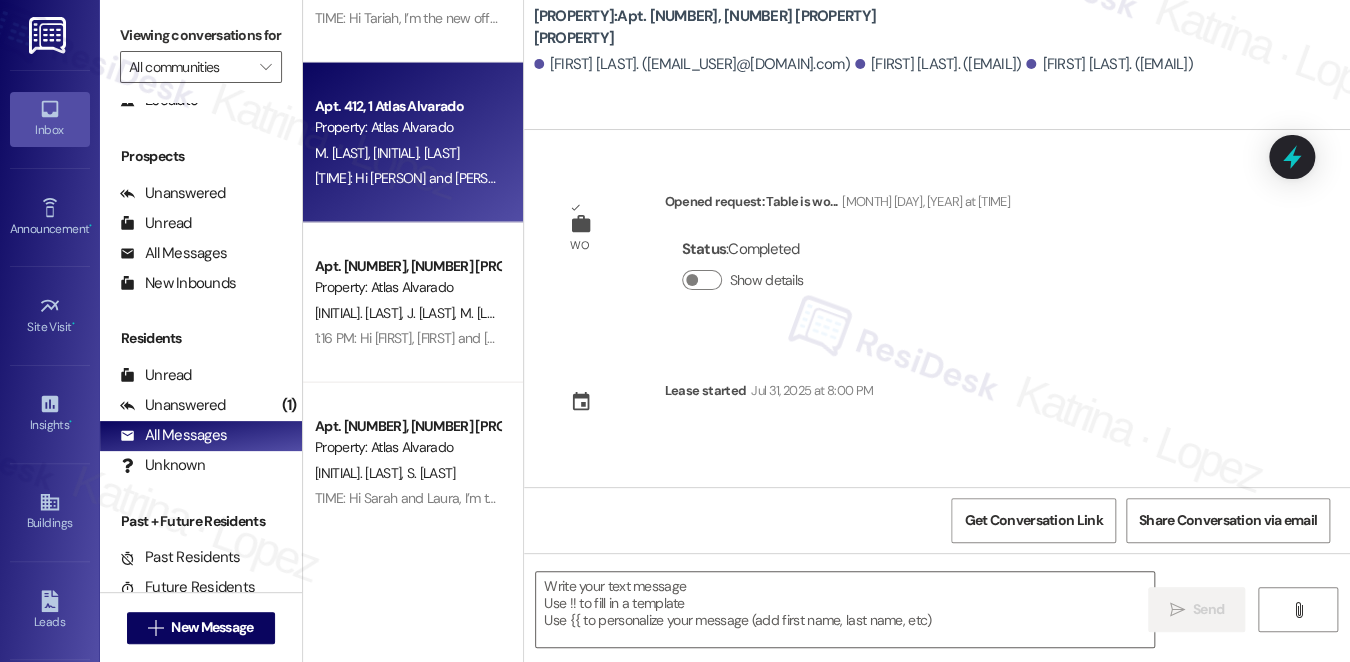 scroll, scrollTop: 1800, scrollLeft: 0, axis: vertical 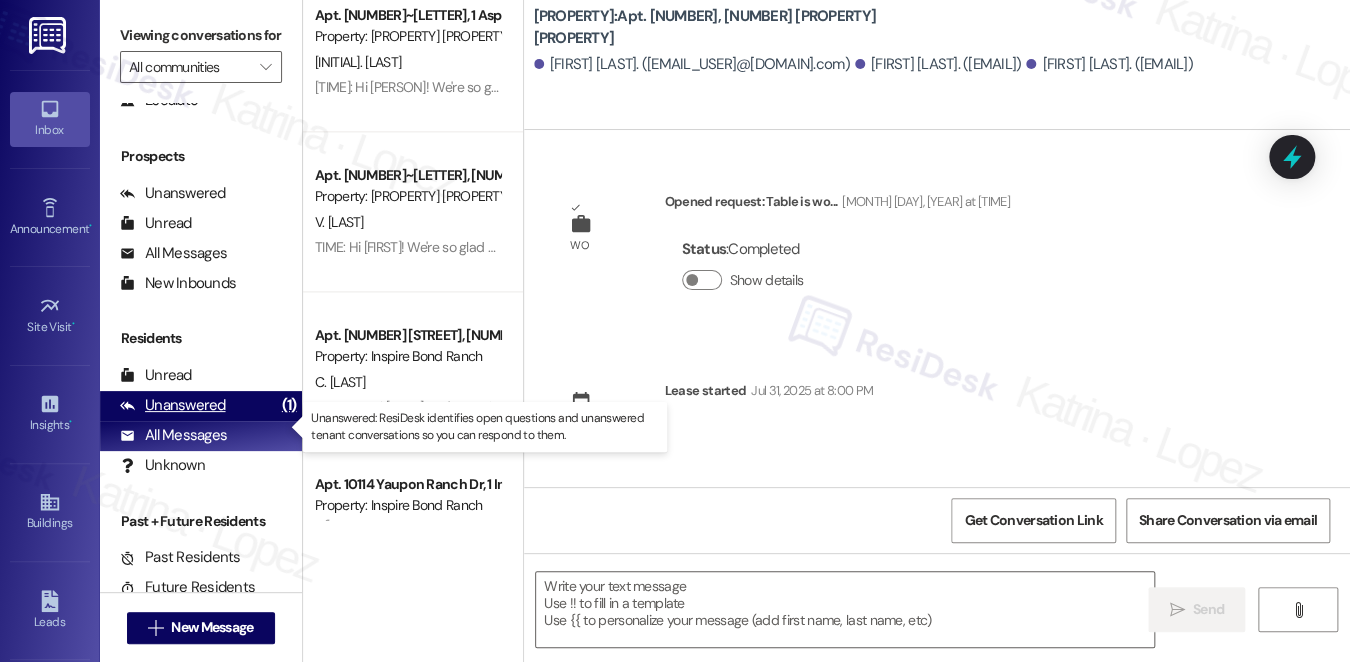 click on "Unanswered" at bounding box center (173, 405) 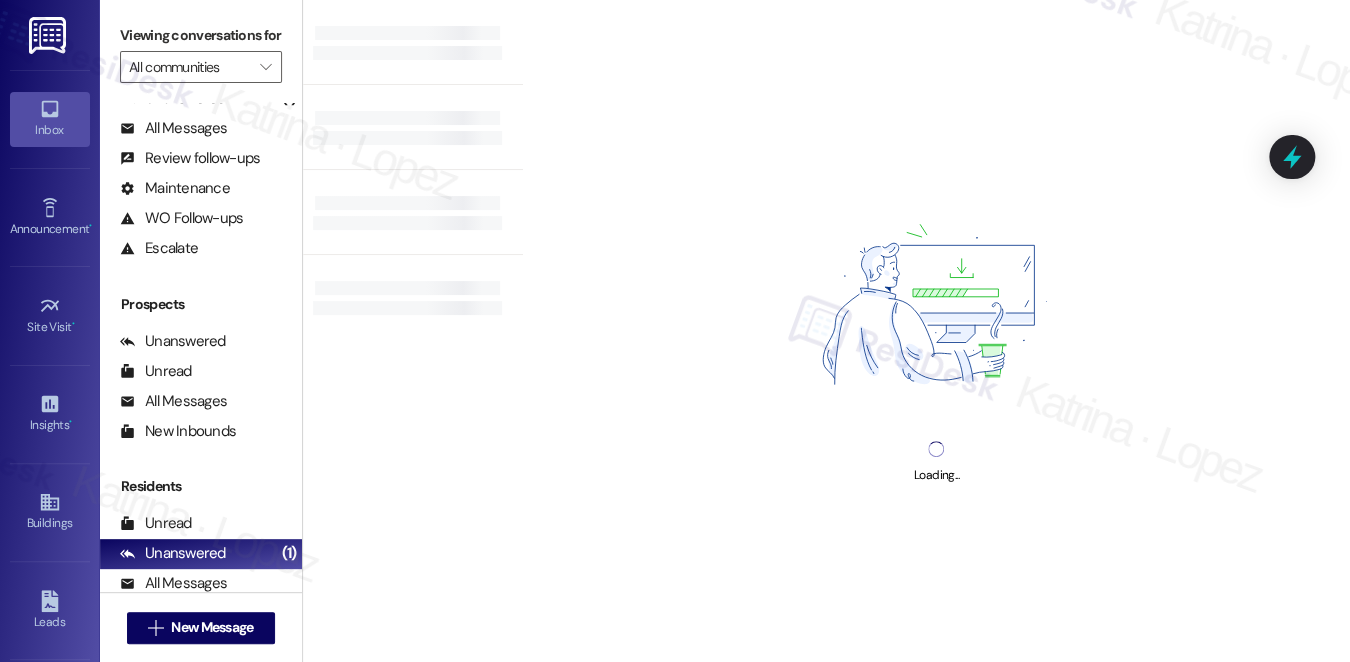 scroll, scrollTop: 0, scrollLeft: 0, axis: both 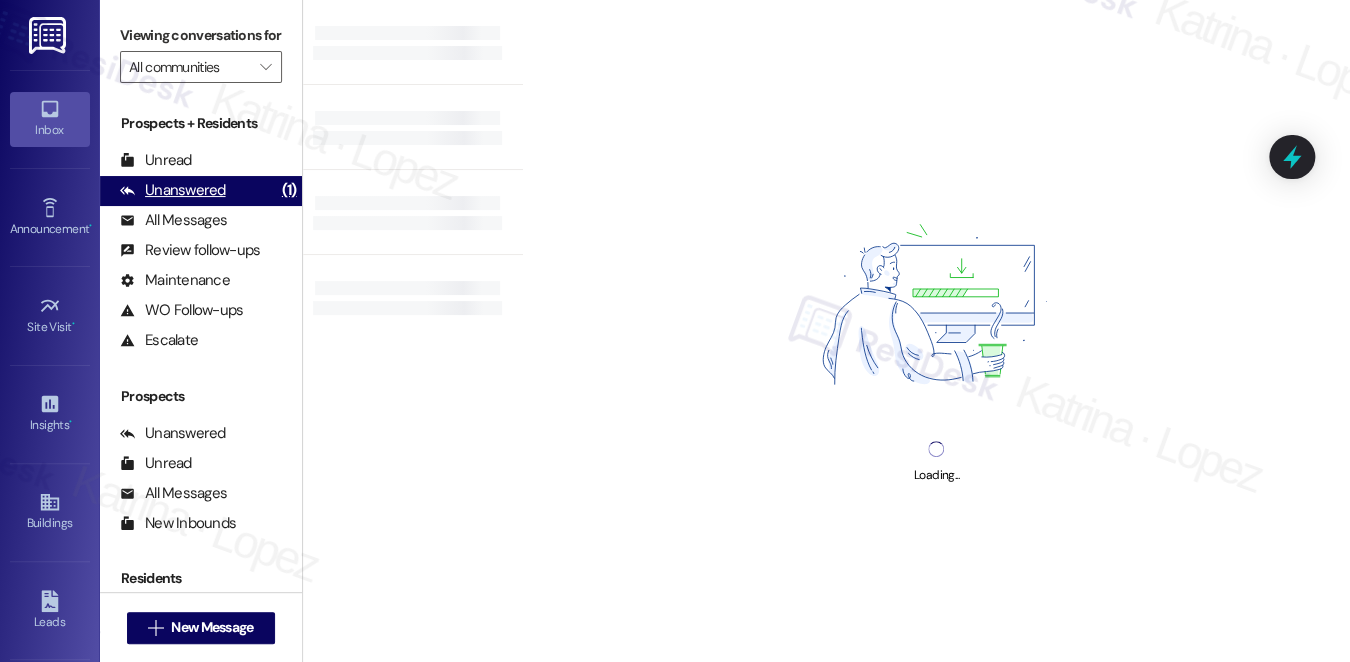 click on "Unanswered" at bounding box center [173, 190] 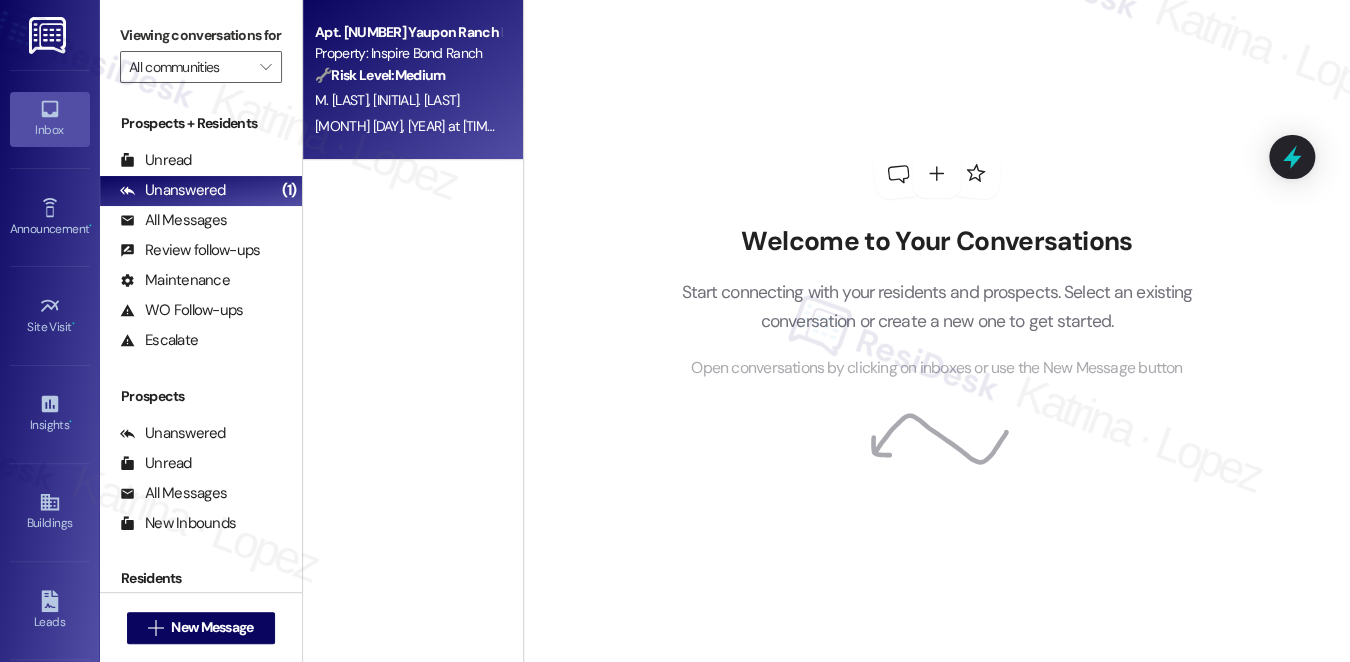 click on "🔧  Risk Level:  Medium The resident is inquiring about the security gate closure, which is a community concern and asset preservation issue. The gate not closing as scheduled is a potential security vulnerability, but there's no immediate threat. The resident is also concerned about furniture deliveries, which is a non-urgent issue. The final message is positive feedback, indicating satisfaction with the service." at bounding box center [407, 75] 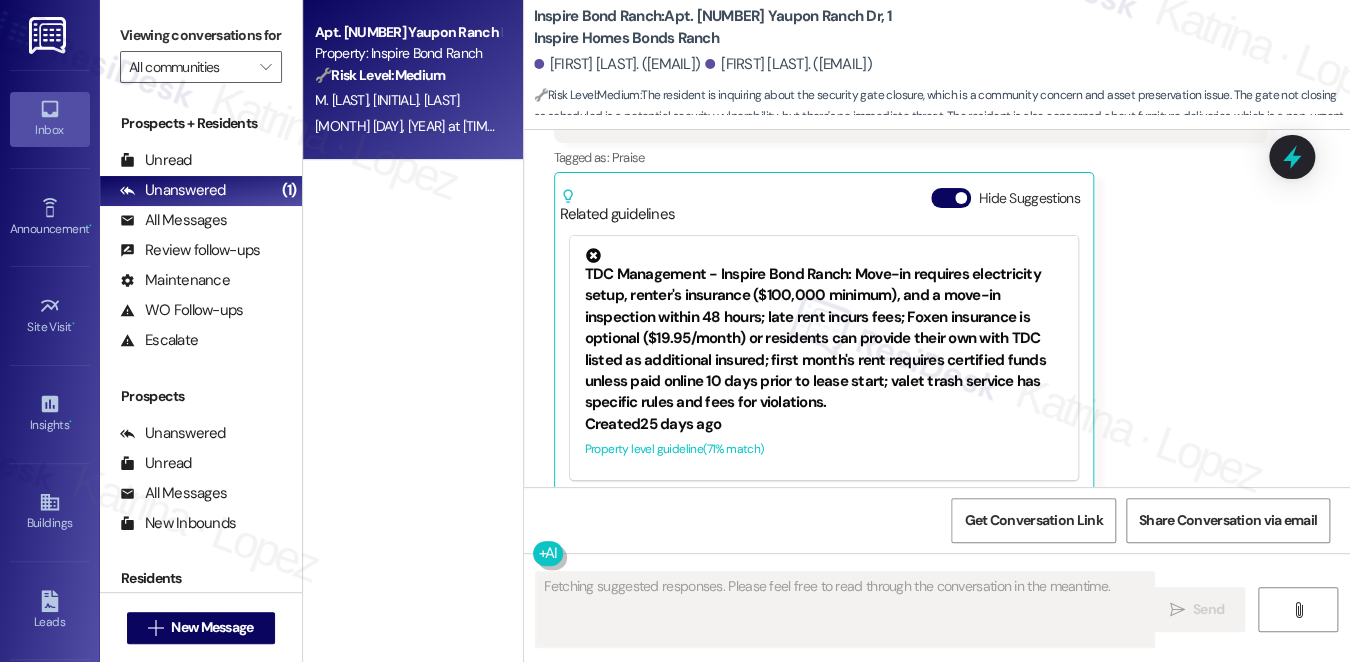 scroll, scrollTop: 2441, scrollLeft: 0, axis: vertical 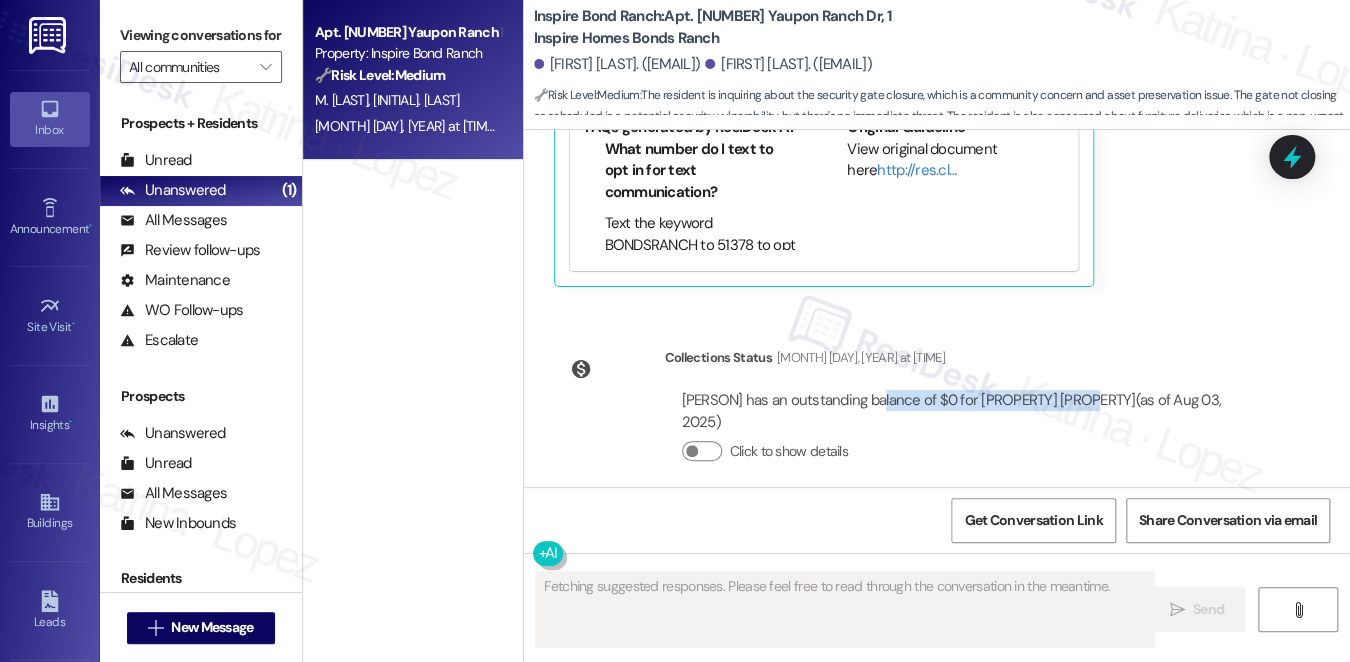 drag, startPoint x: 925, startPoint y: 375, endPoint x: 1080, endPoint y: 360, distance: 155.72412 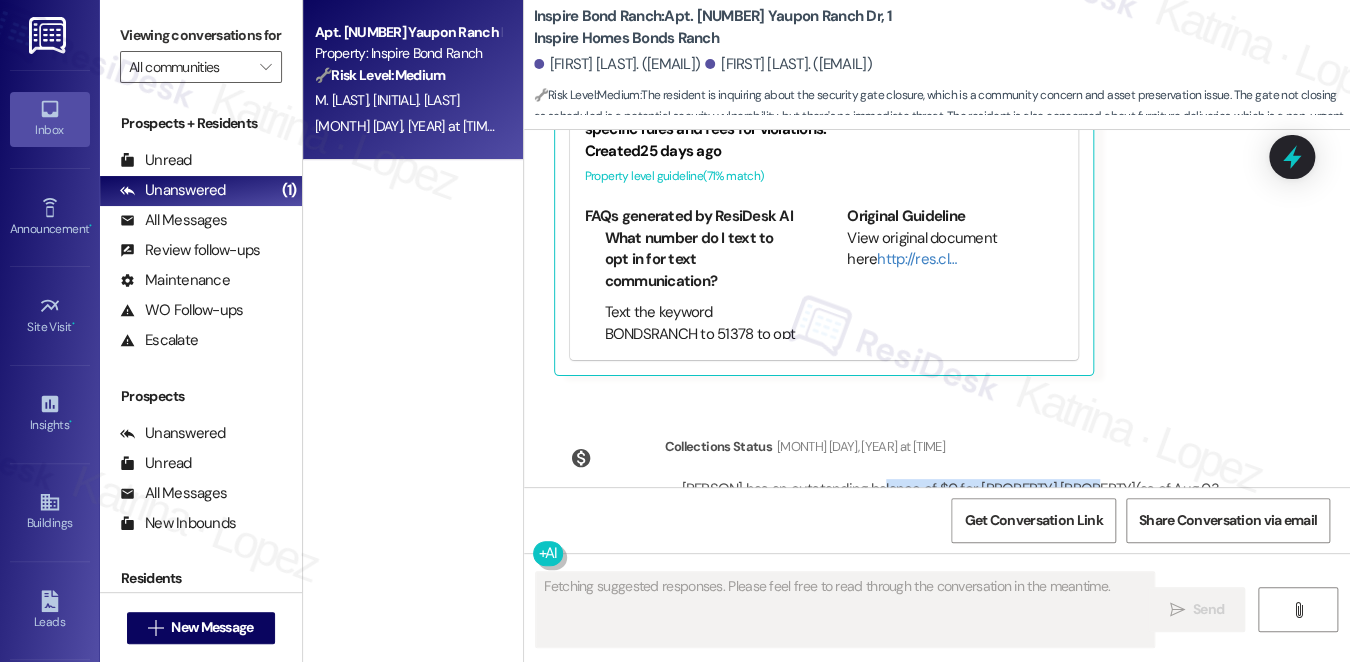 scroll, scrollTop: 2248, scrollLeft: 0, axis: vertical 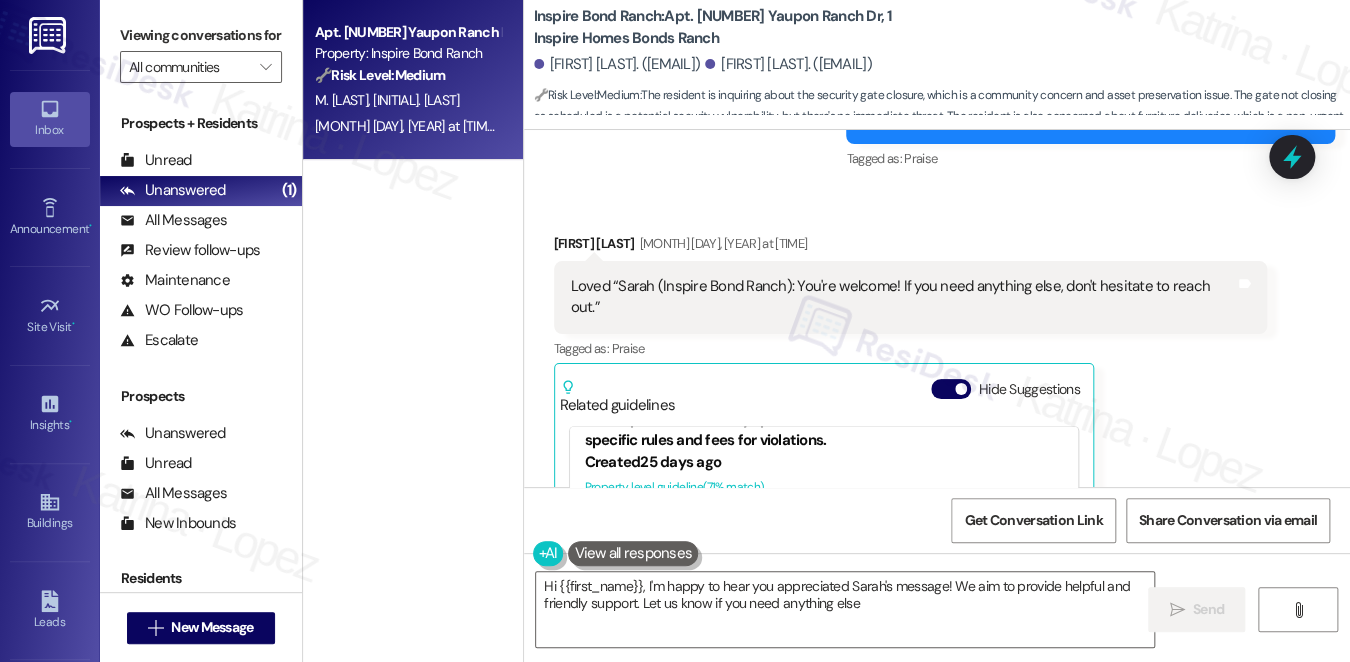 type on "Hi {{first_name}}, I'm happy to hear you appreciated Sarah's message! We aim to provide helpful and friendly support. Let us know if you need anything else!" 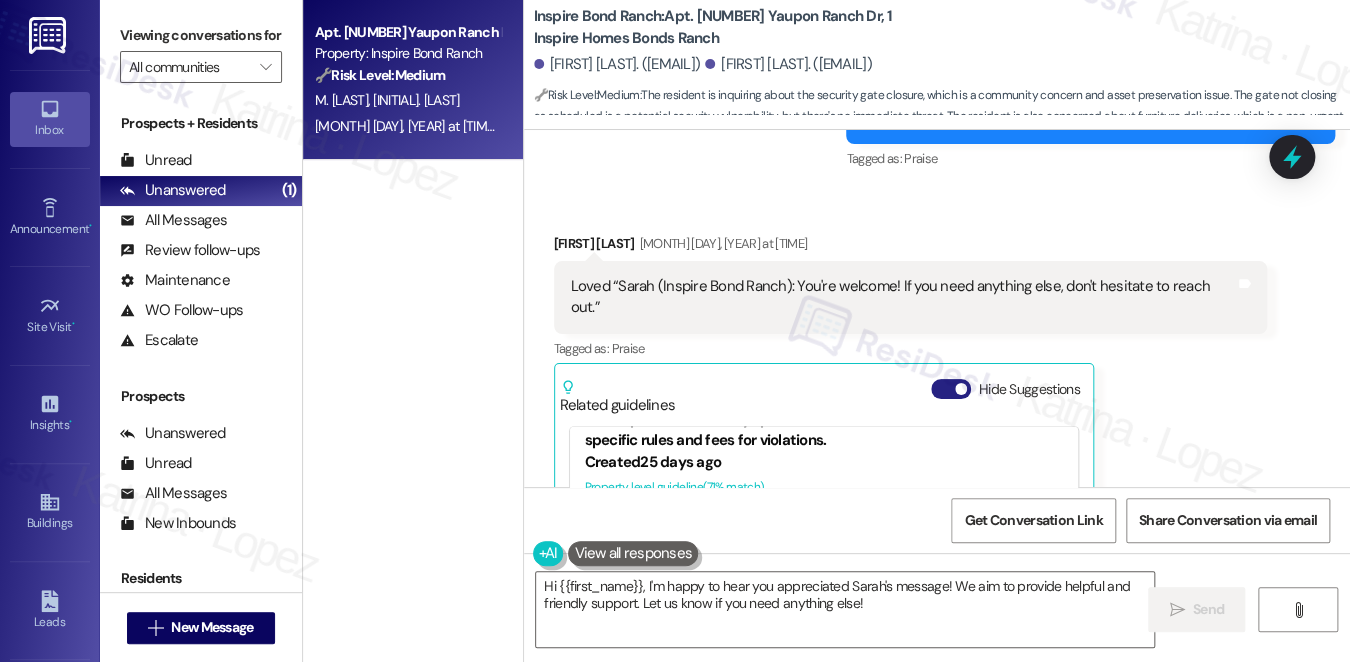 click on "Hide Suggestions" at bounding box center [951, 389] 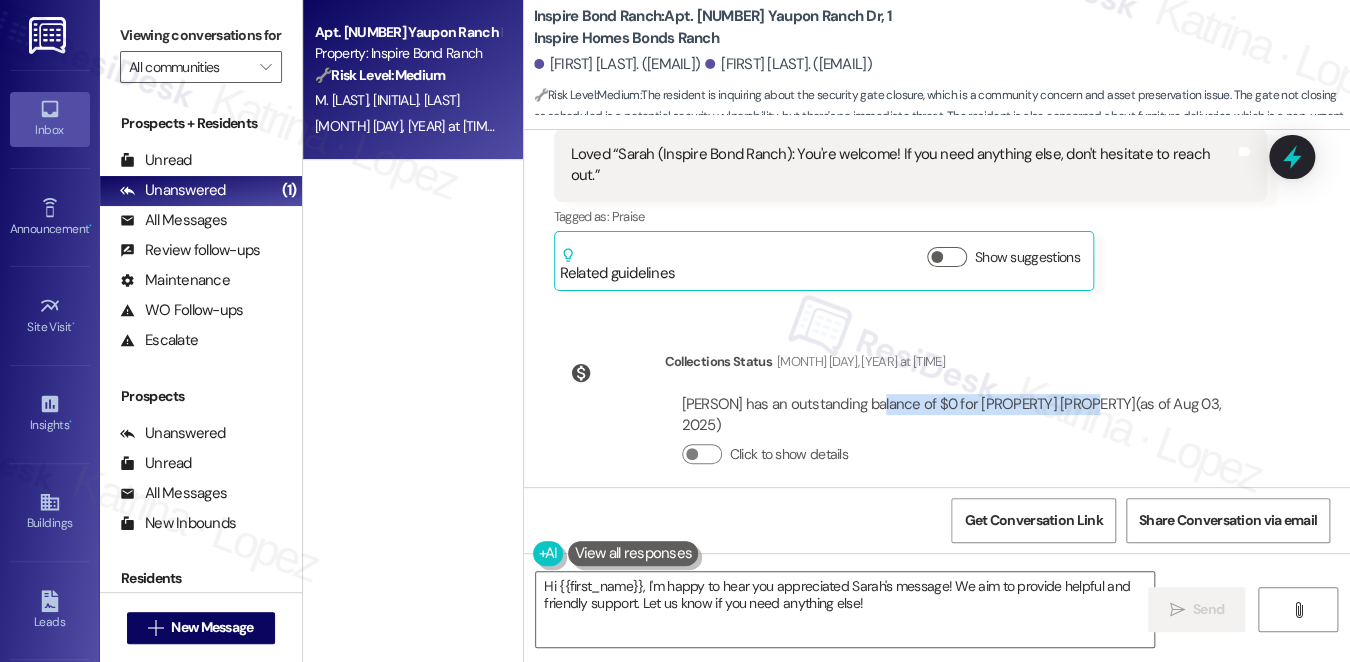 scroll, scrollTop: 2383, scrollLeft: 0, axis: vertical 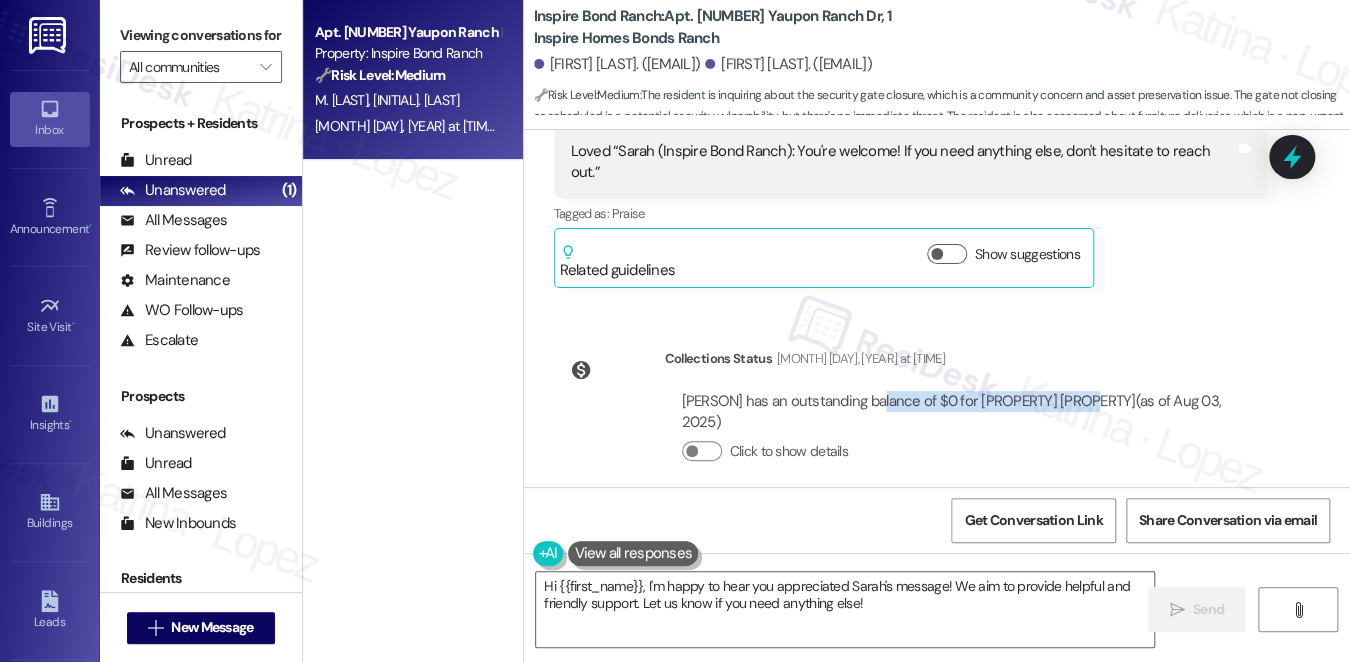 type 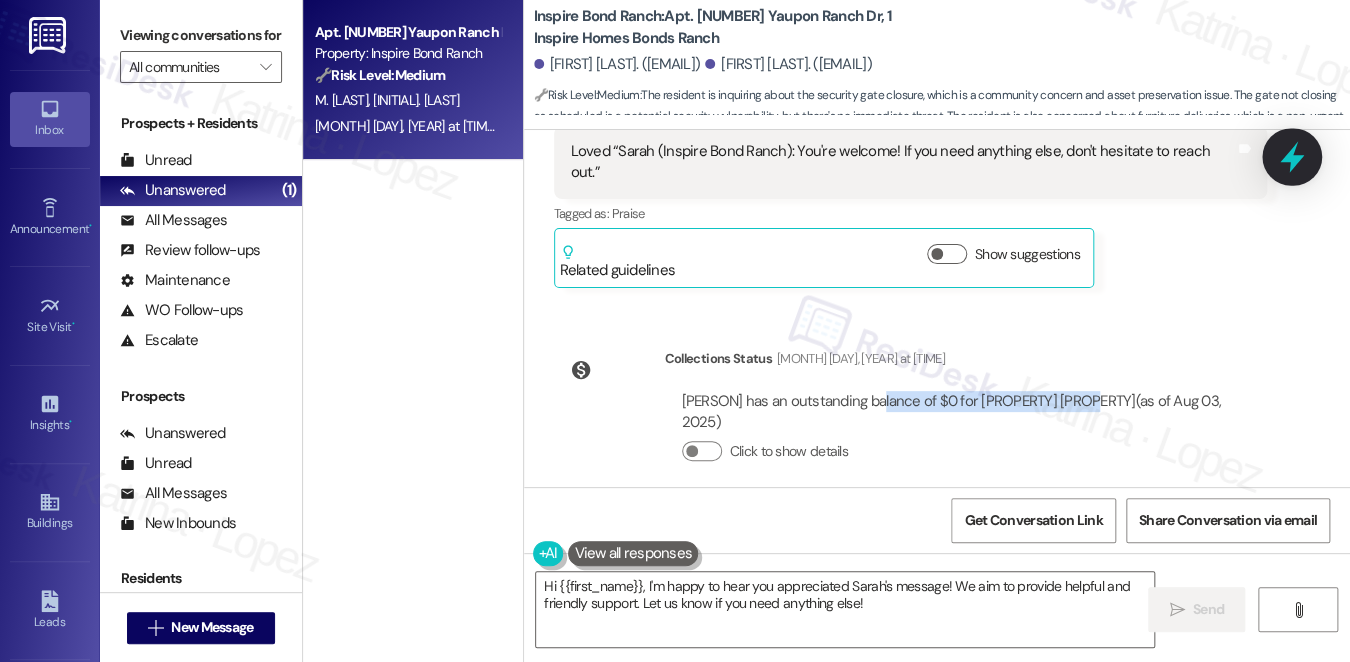 click 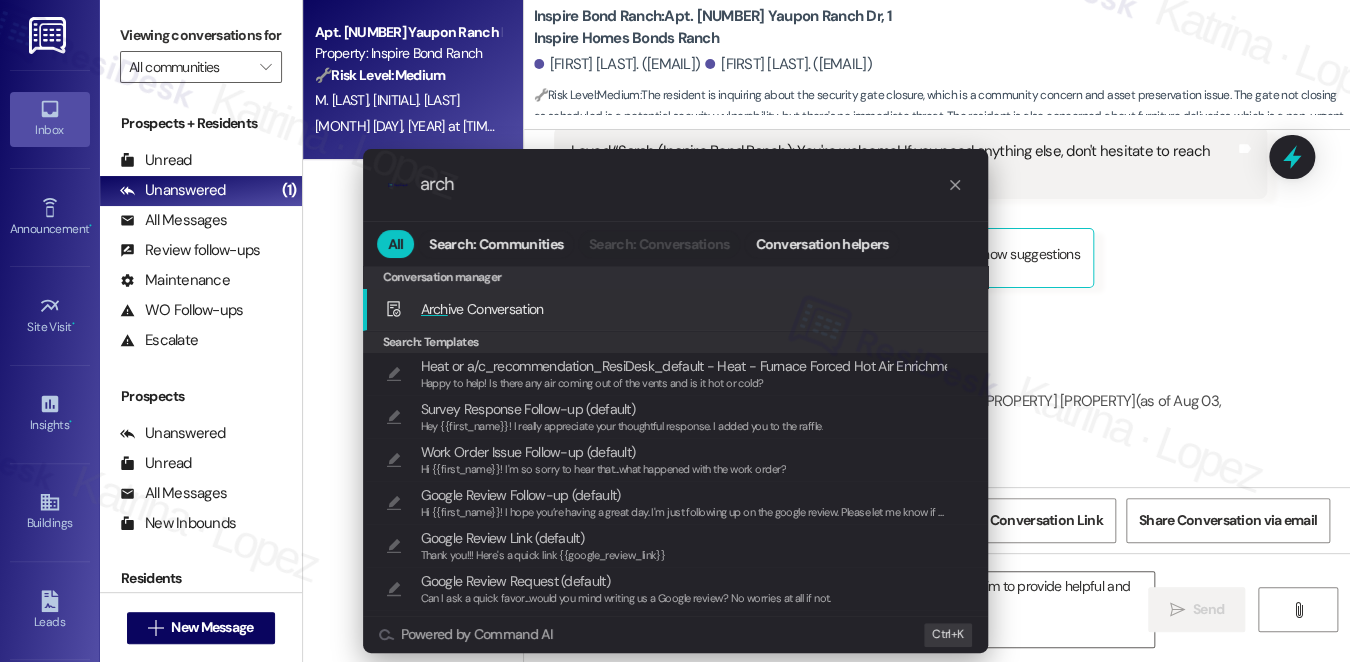 type on "arch" 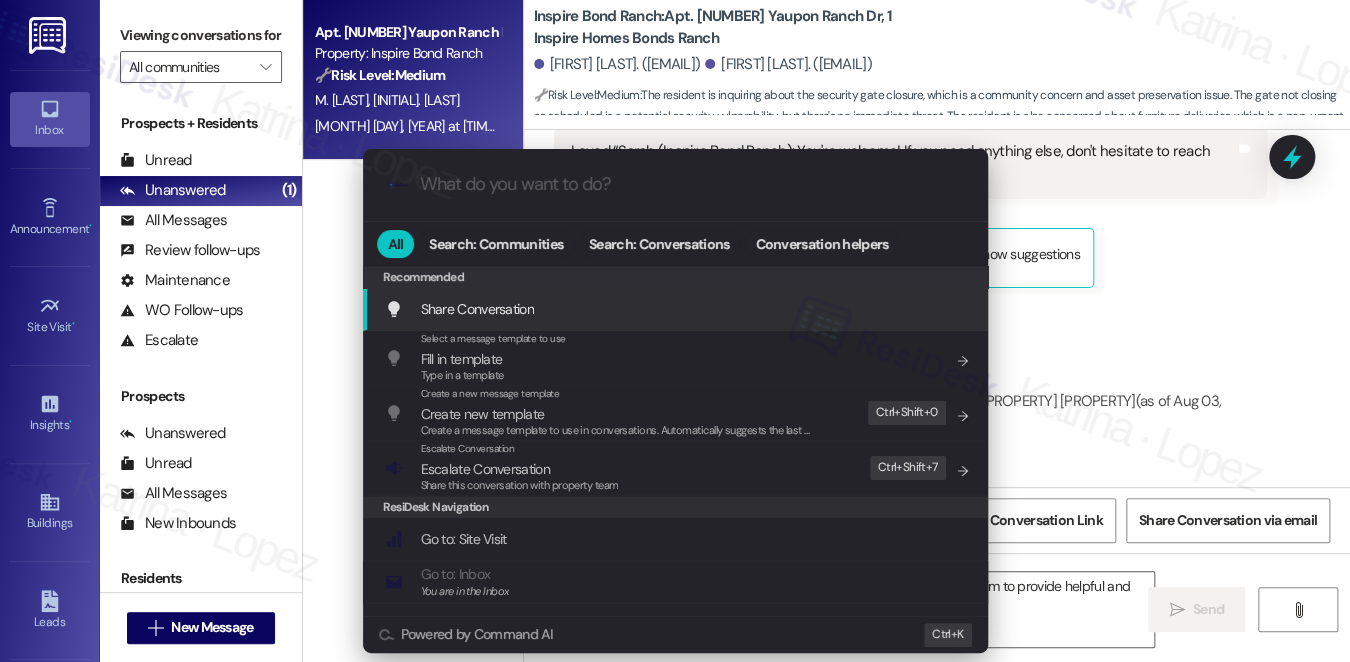 click on ".cls-1{fill:#0a055f;}.cls-2{fill:#0cc4c4;} resideskLogoBlueOrange All Search: Communities Search: Conversations Conversation helpers Recommended Recommended Share Conversation Add shortcut Select a message template to use Fill in template Type in a template Add shortcut Create a new message template Create new template Create a message template to use in conversations. Automatically suggests the last message you sent. Edit Ctrl+ Shift+ 0 Escalate Conversation Escalate Conversation Share this conversation with property team Edit Ctrl+ Shift+ 7 ResiDesk Navigation Go to: Site Visit Add shortcut Go to: Inbox You are in the Inbox Add shortcut Go to: Settings Add shortcut Go to: Message Templates Add shortcut Go to: Buildings Add shortcut Help Getting Started: What you can do with ResiDesk Add shortcut Settings Powered by Command AI Ctrl+ K" at bounding box center [675, 331] 